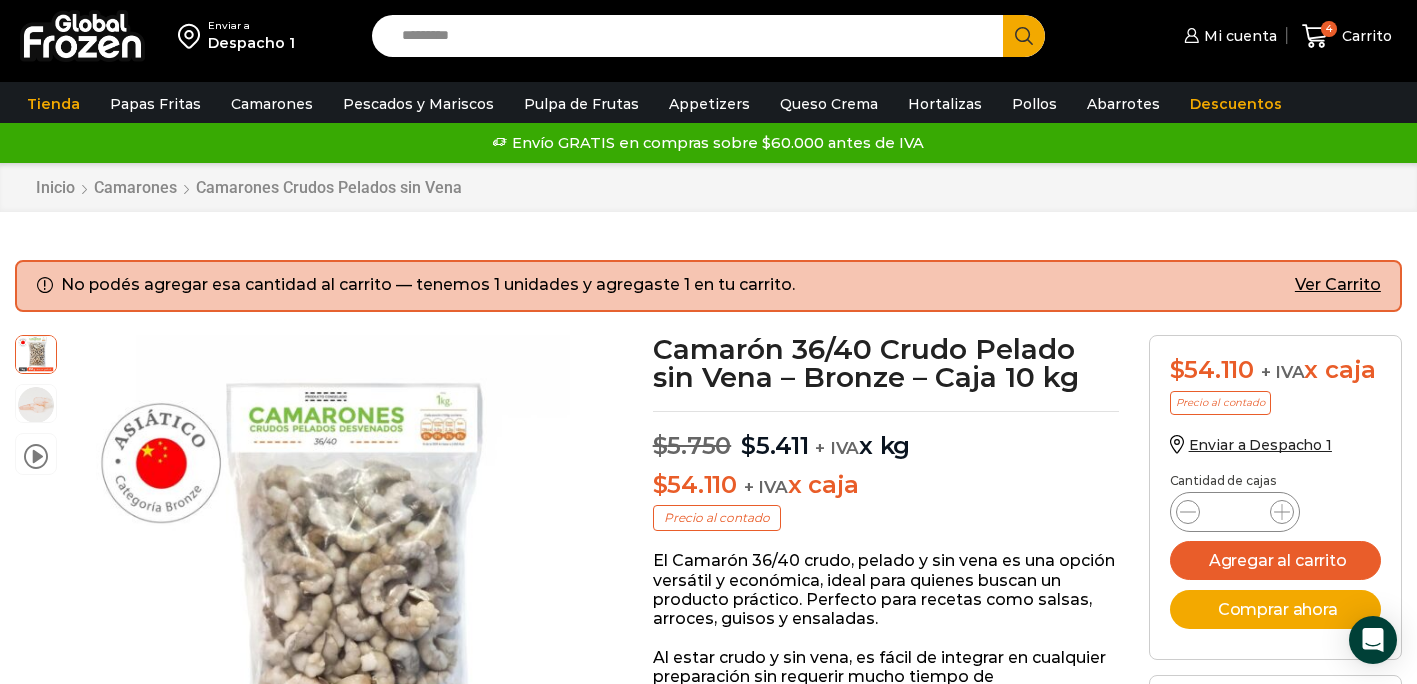 scroll, scrollTop: 0, scrollLeft: 0, axis: both 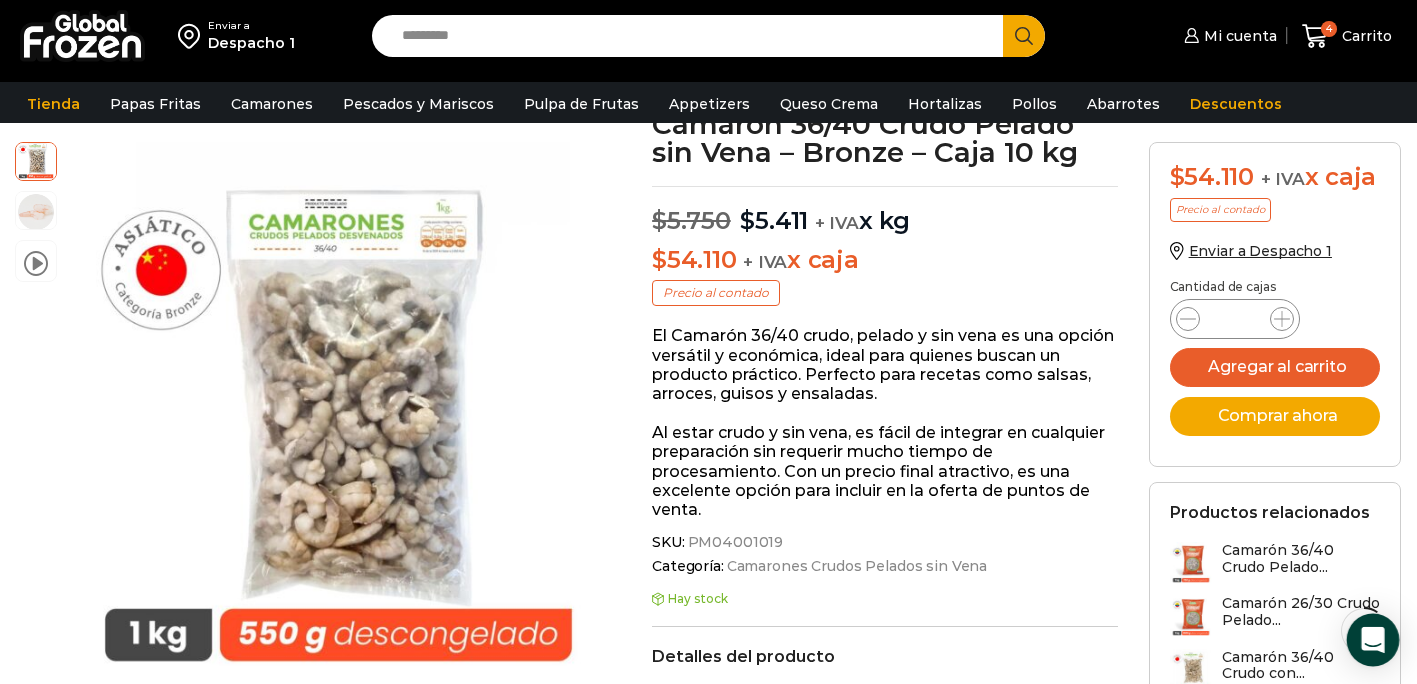 click 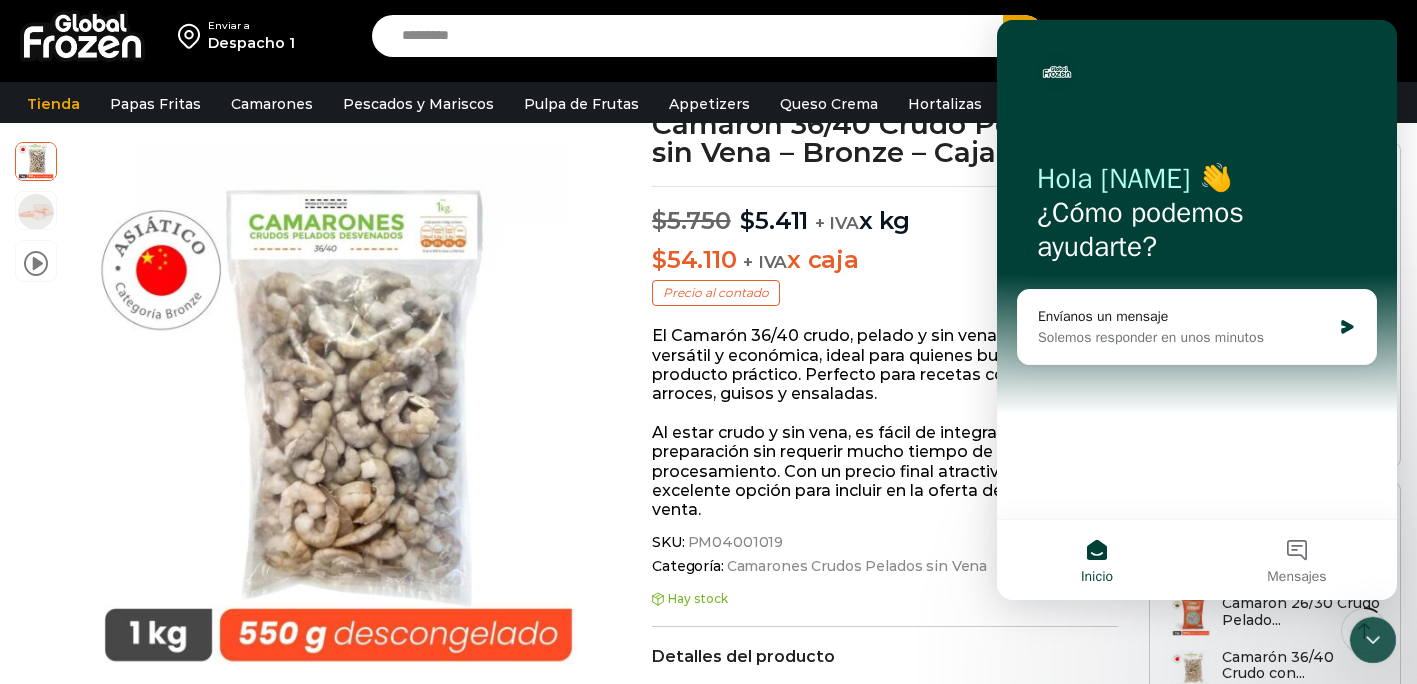 scroll, scrollTop: 0, scrollLeft: 0, axis: both 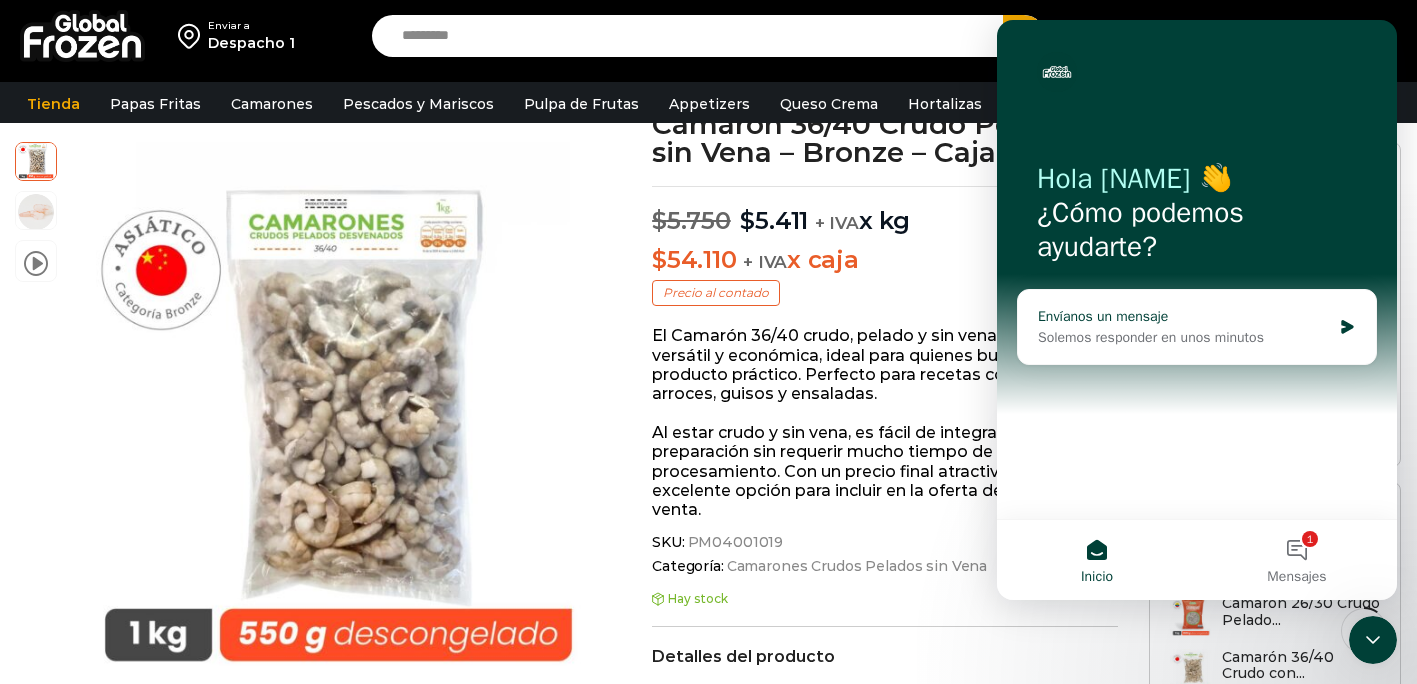 click on "Solemos responder en unos minutos" at bounding box center (1184, 337) 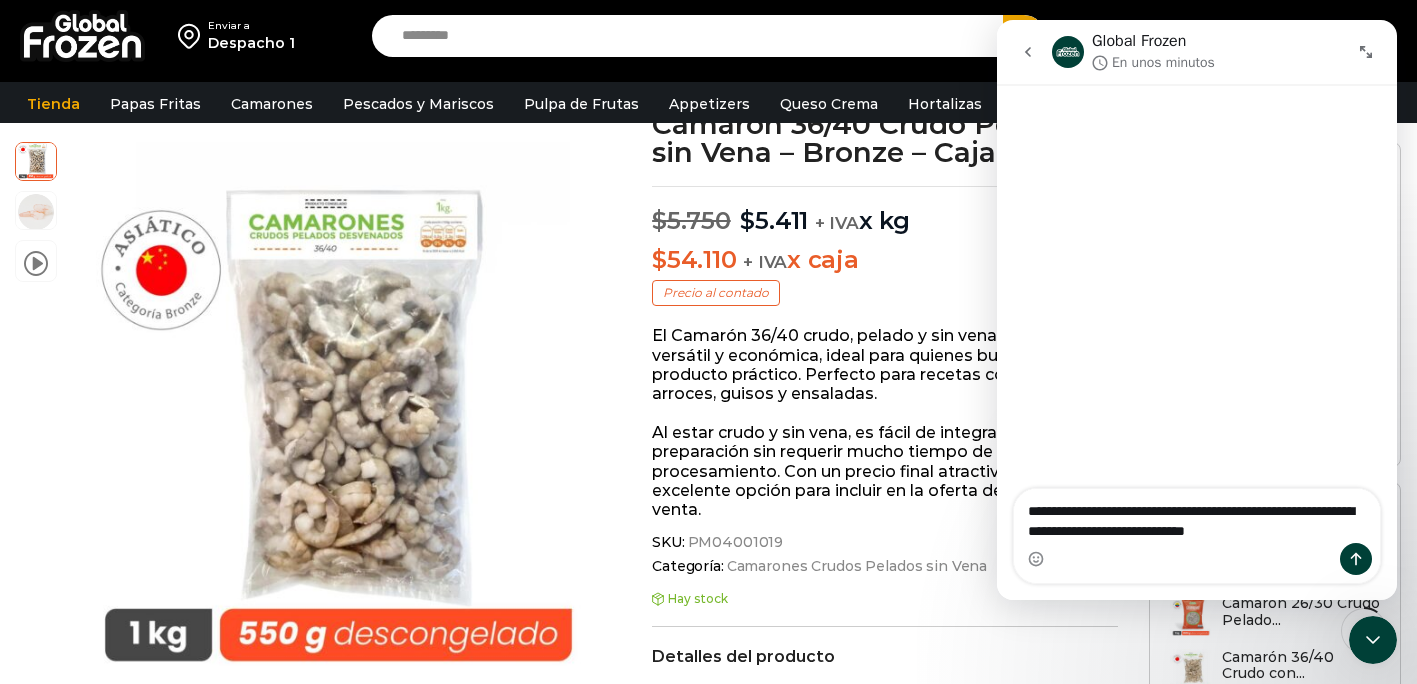 click on "**********" at bounding box center (1197, 516) 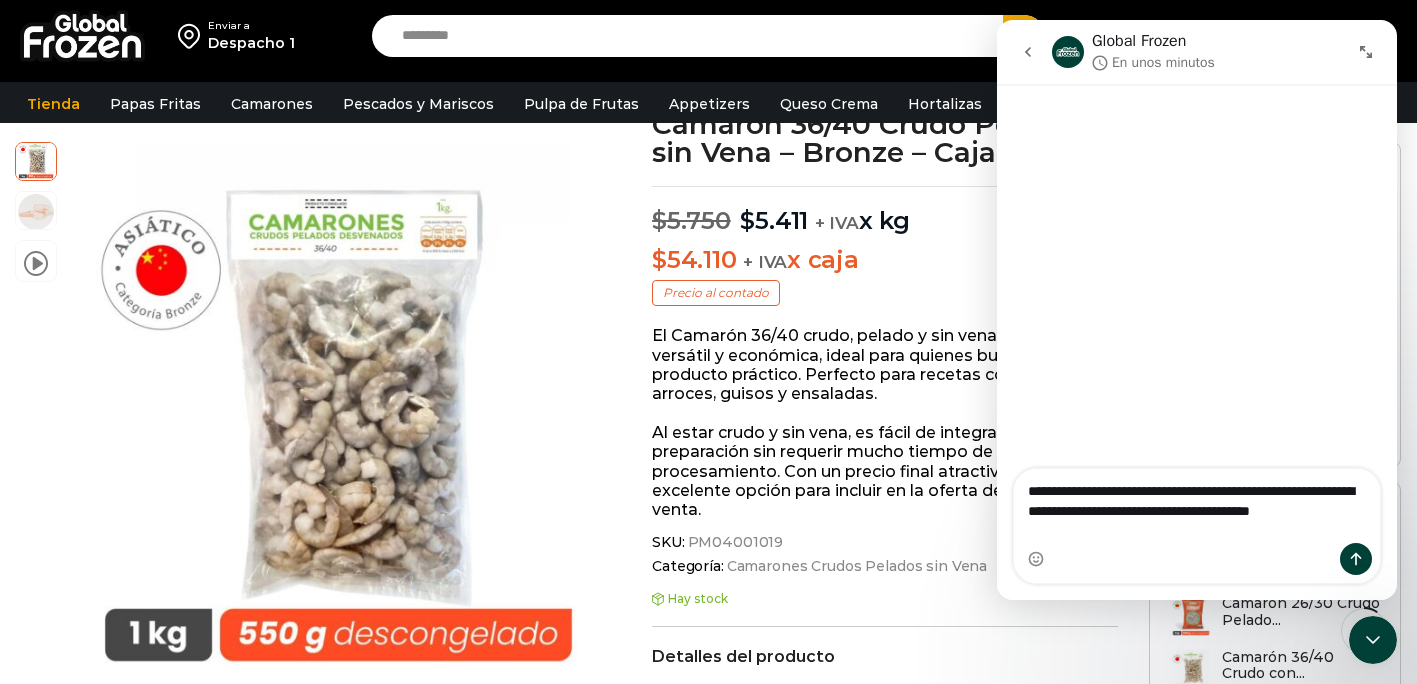 click on "**********" at bounding box center (1197, 506) 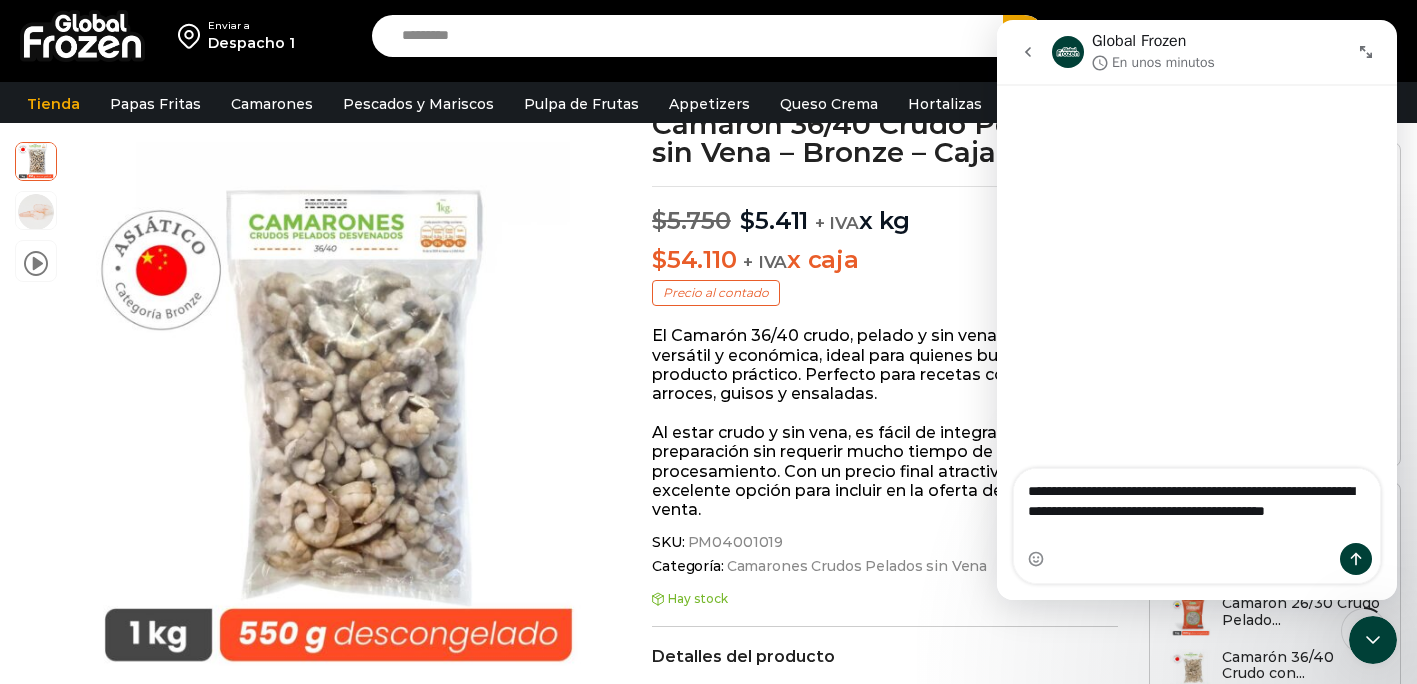 click on "**********" at bounding box center [1197, 506] 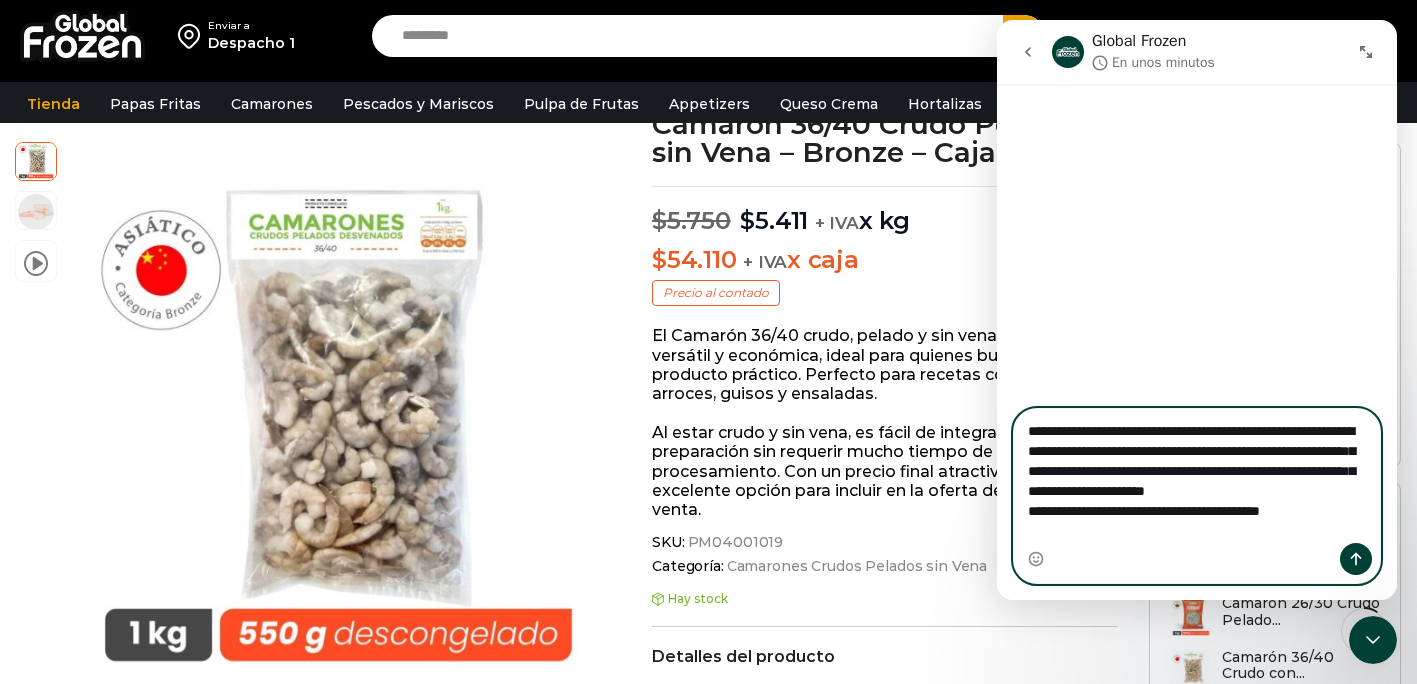 drag, startPoint x: 1347, startPoint y: 530, endPoint x: 1062, endPoint y: 541, distance: 285.2122 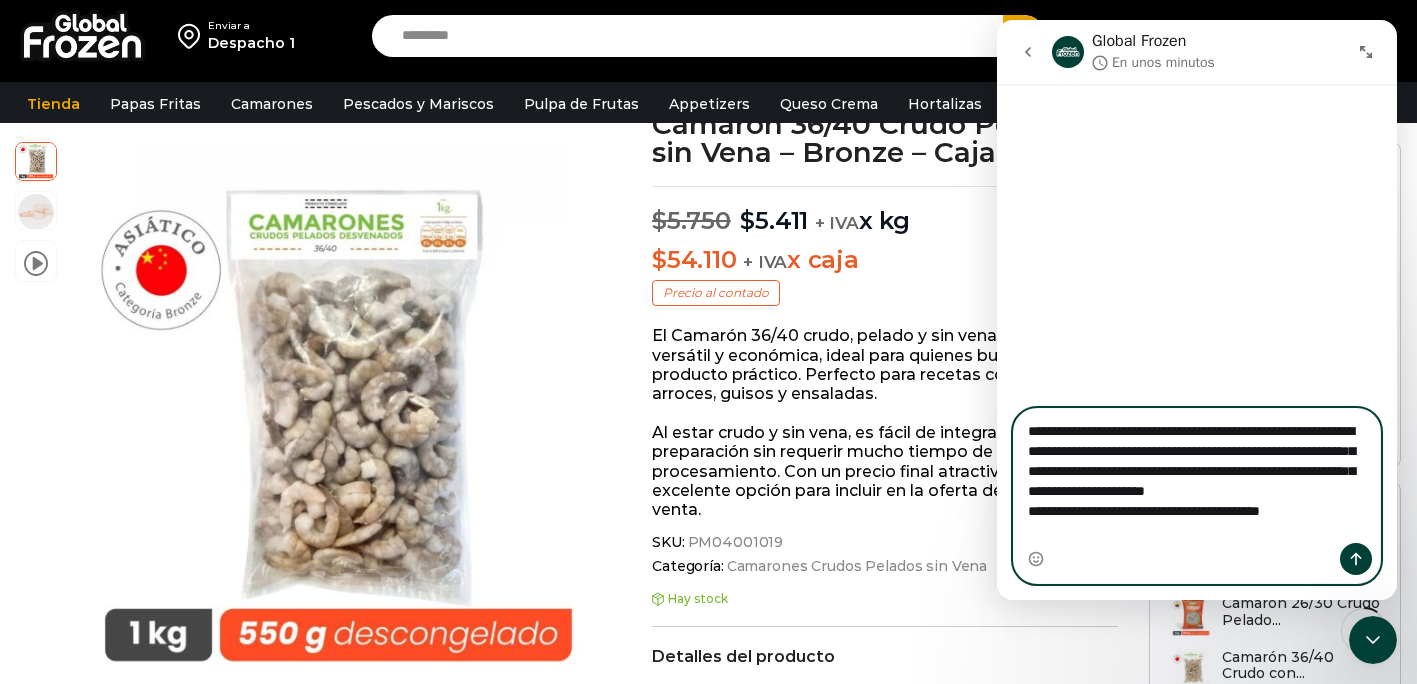 click on "**********" at bounding box center (1197, 476) 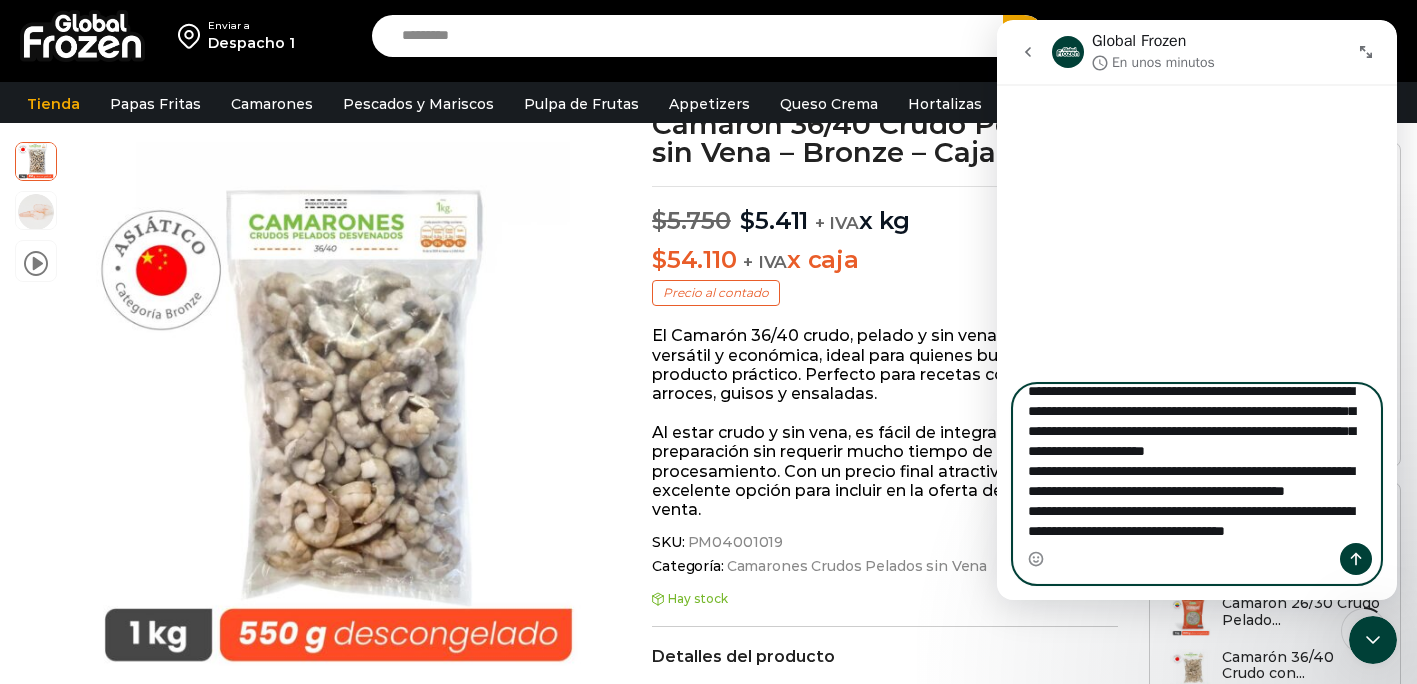 scroll, scrollTop: 72, scrollLeft: 0, axis: vertical 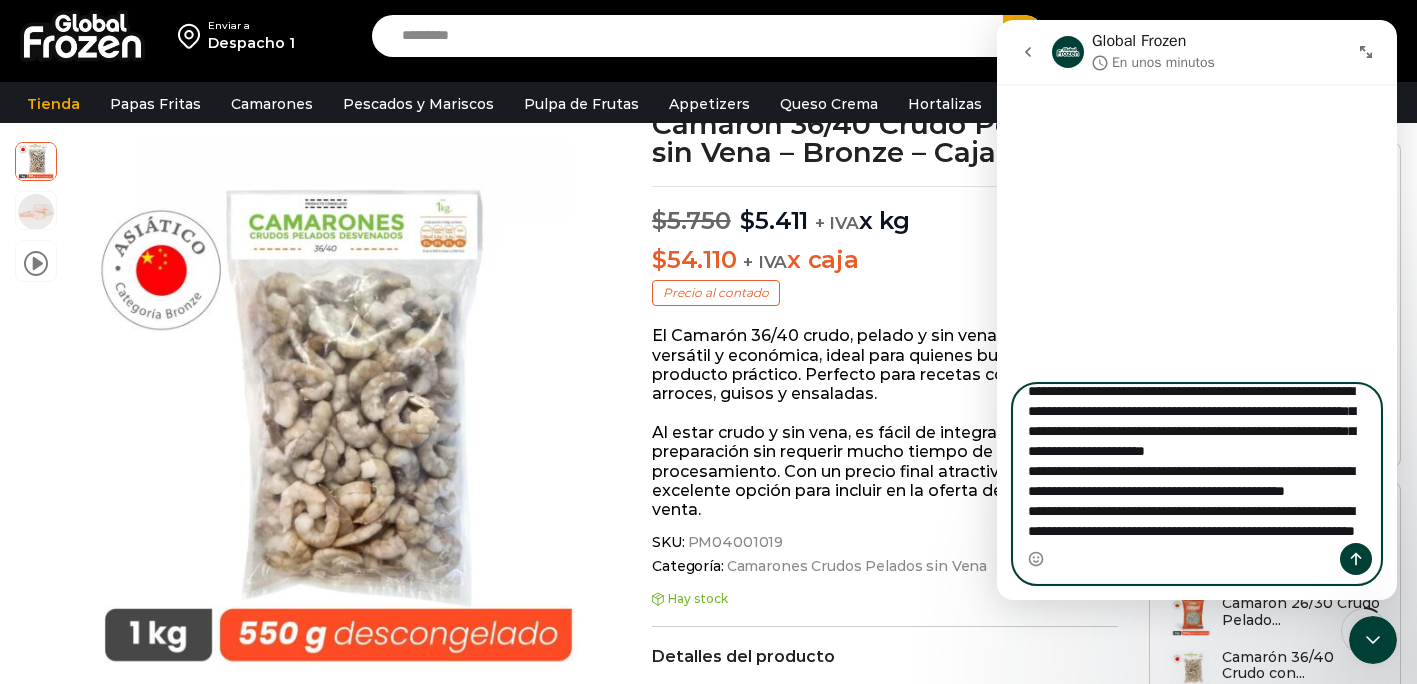 click on "**********" at bounding box center (1197, 464) 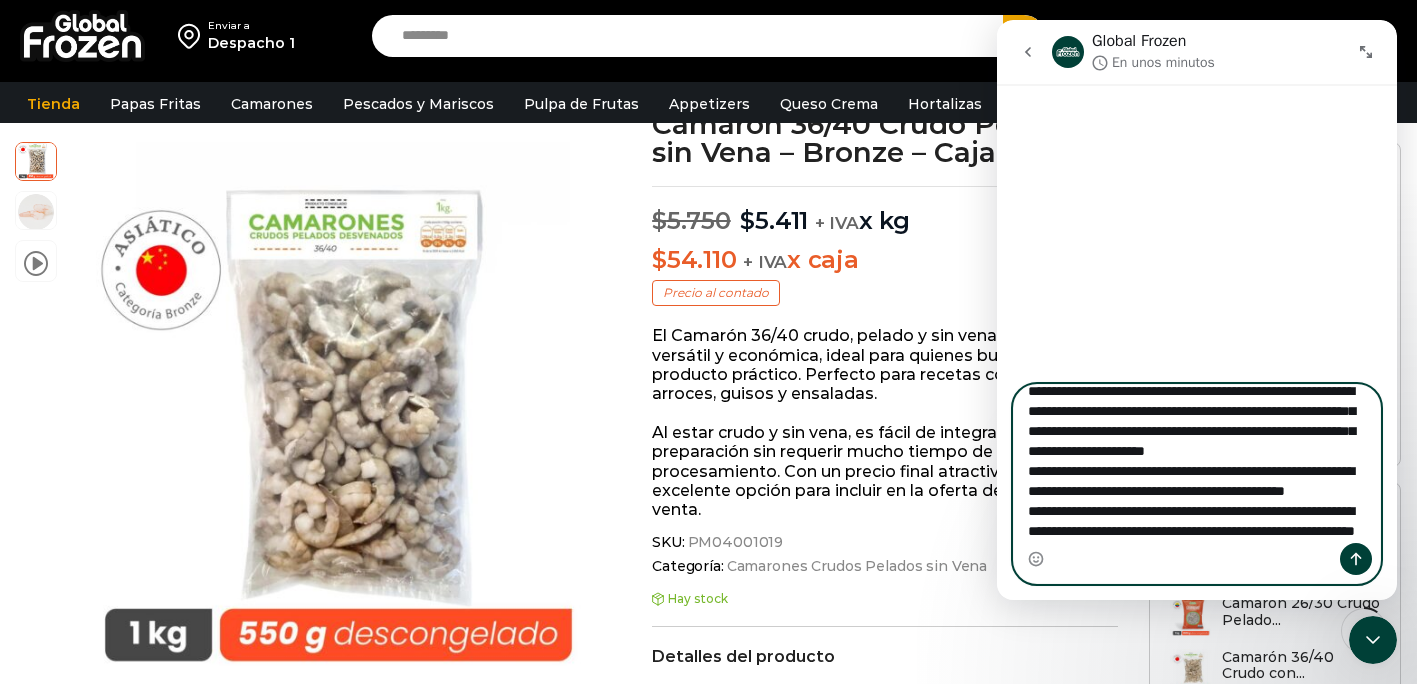 scroll, scrollTop: 76, scrollLeft: 0, axis: vertical 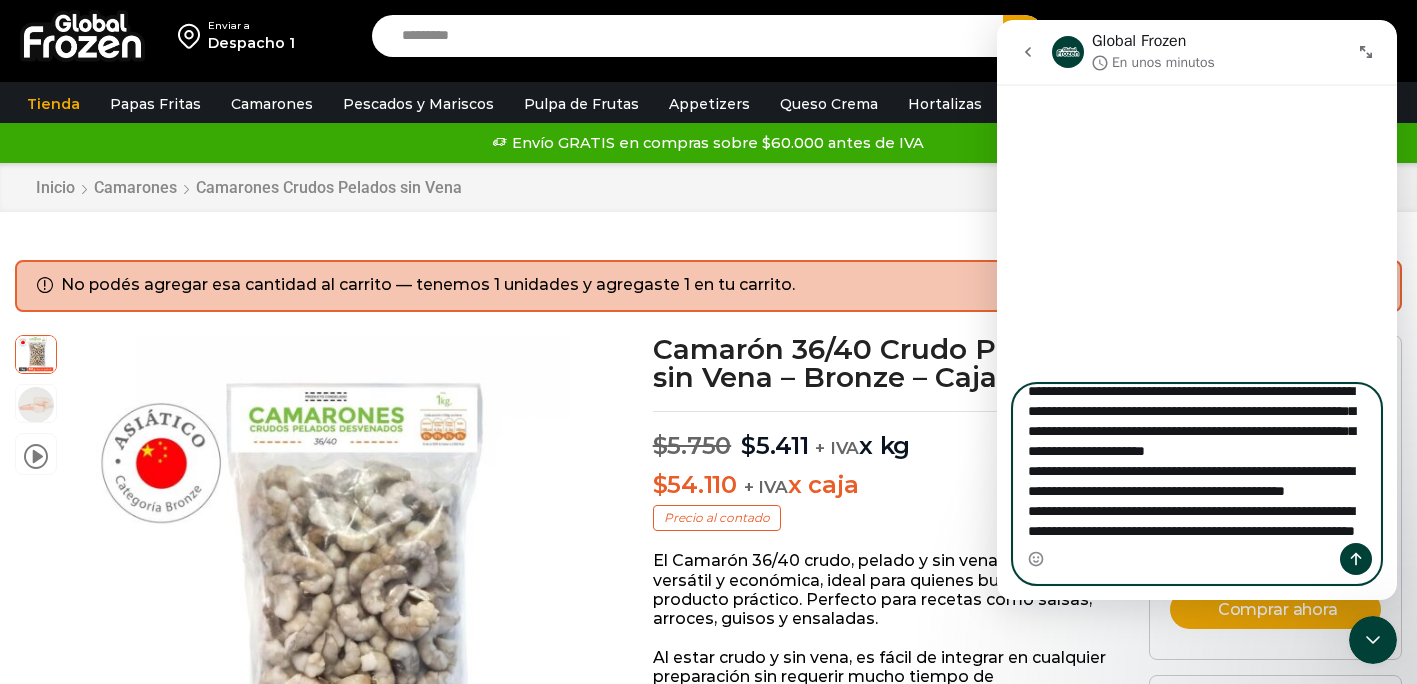 click on "**********" at bounding box center [1197, 464] 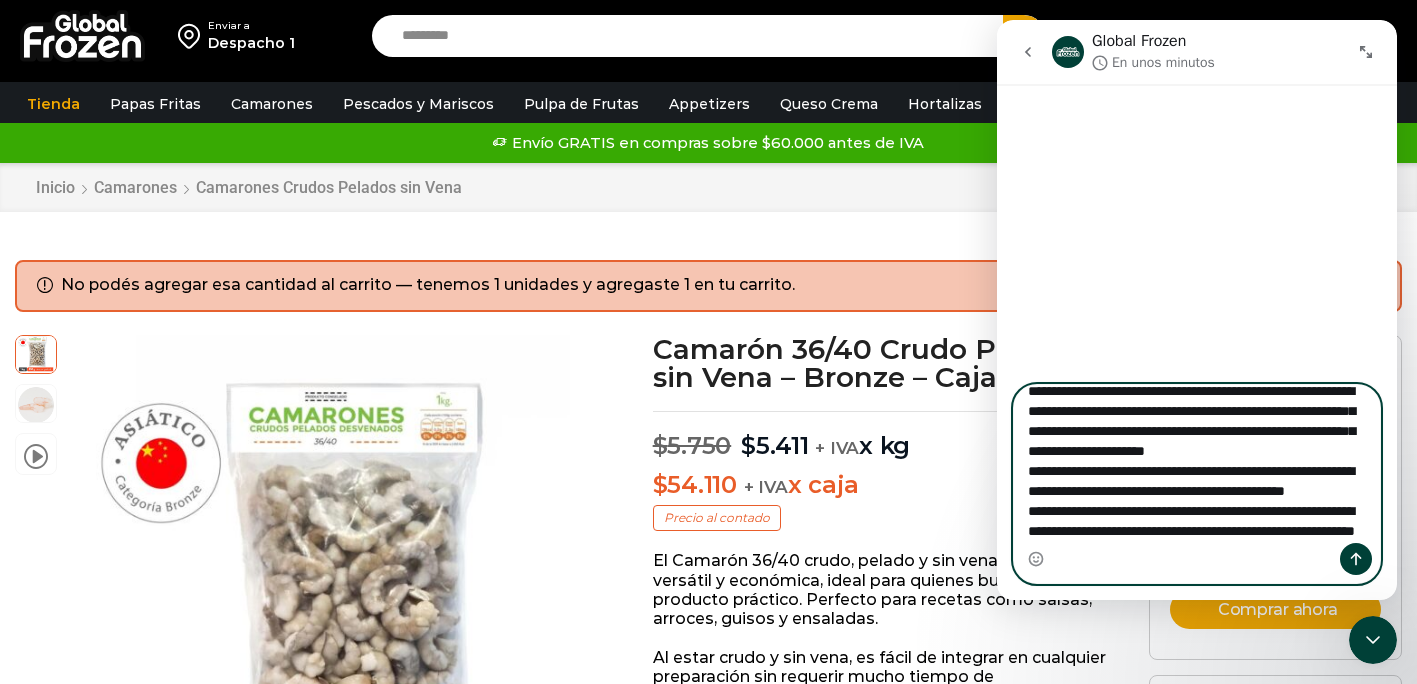 click on "**********" at bounding box center (1197, 464) 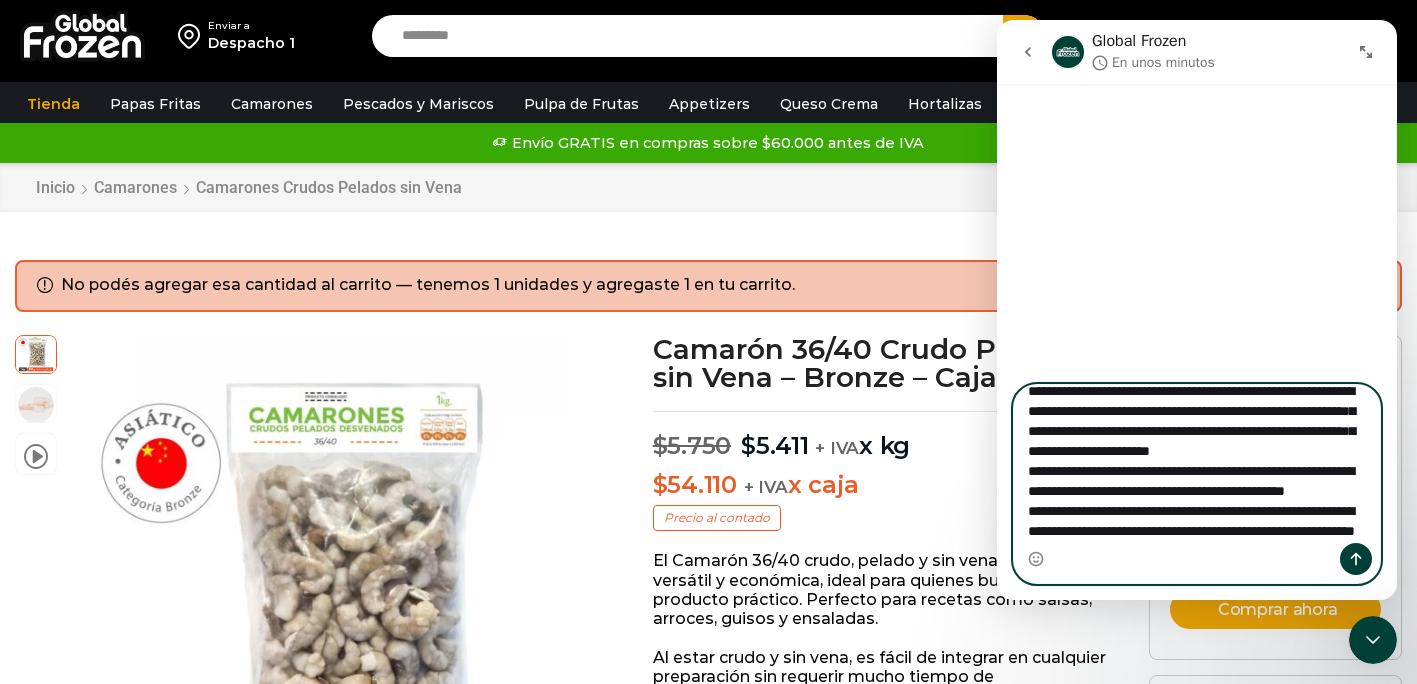scroll, scrollTop: 76, scrollLeft: 0, axis: vertical 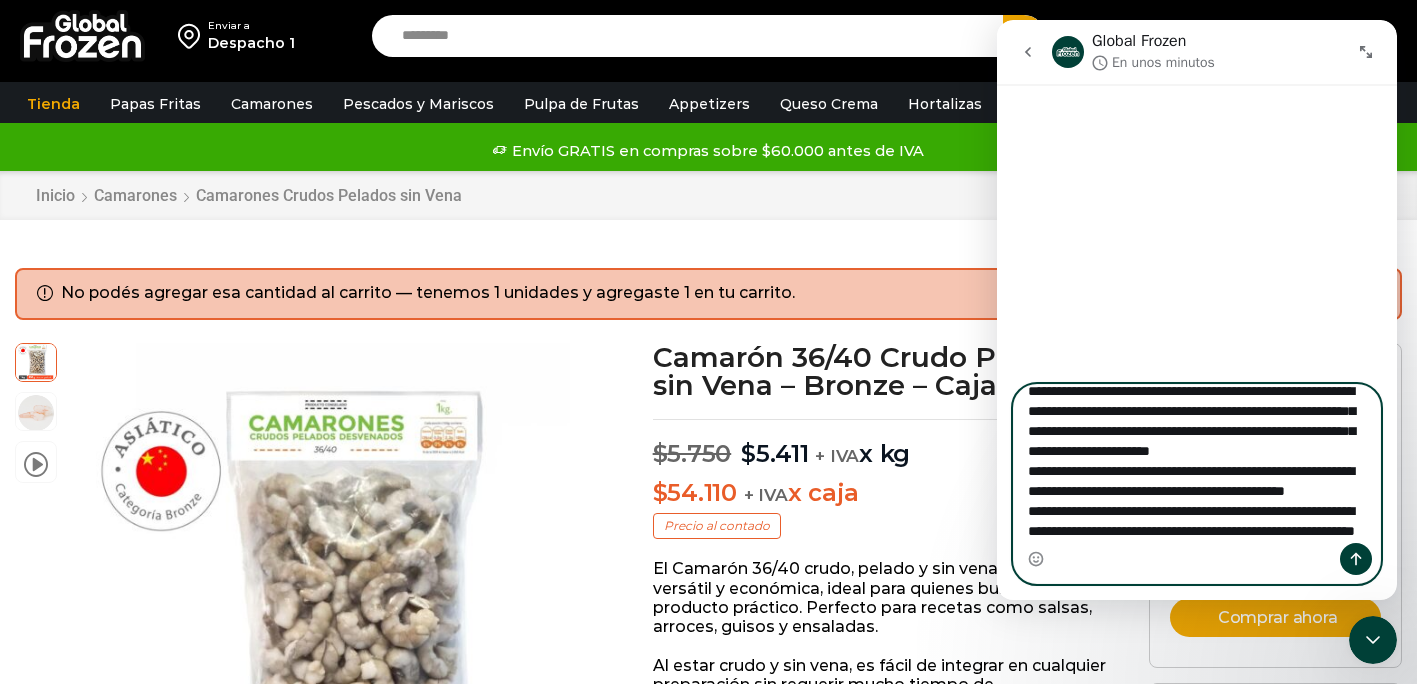type on "**********" 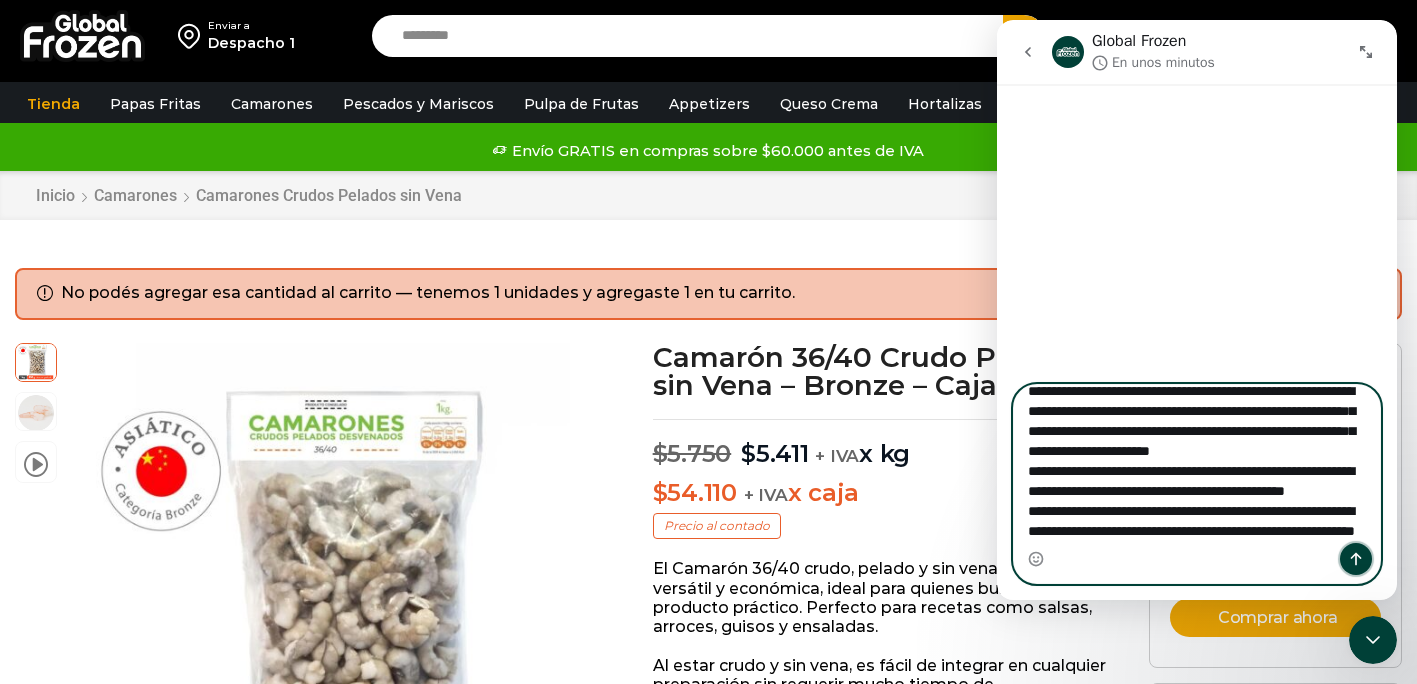 click 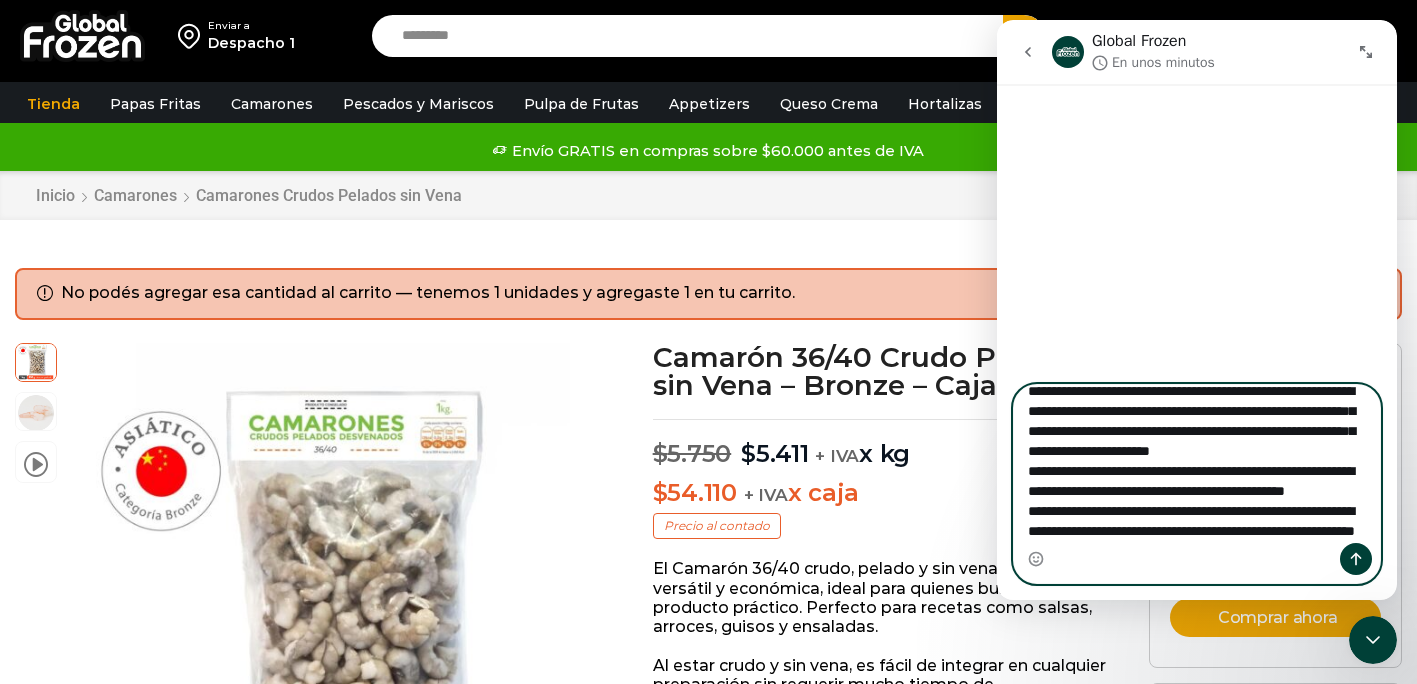 type 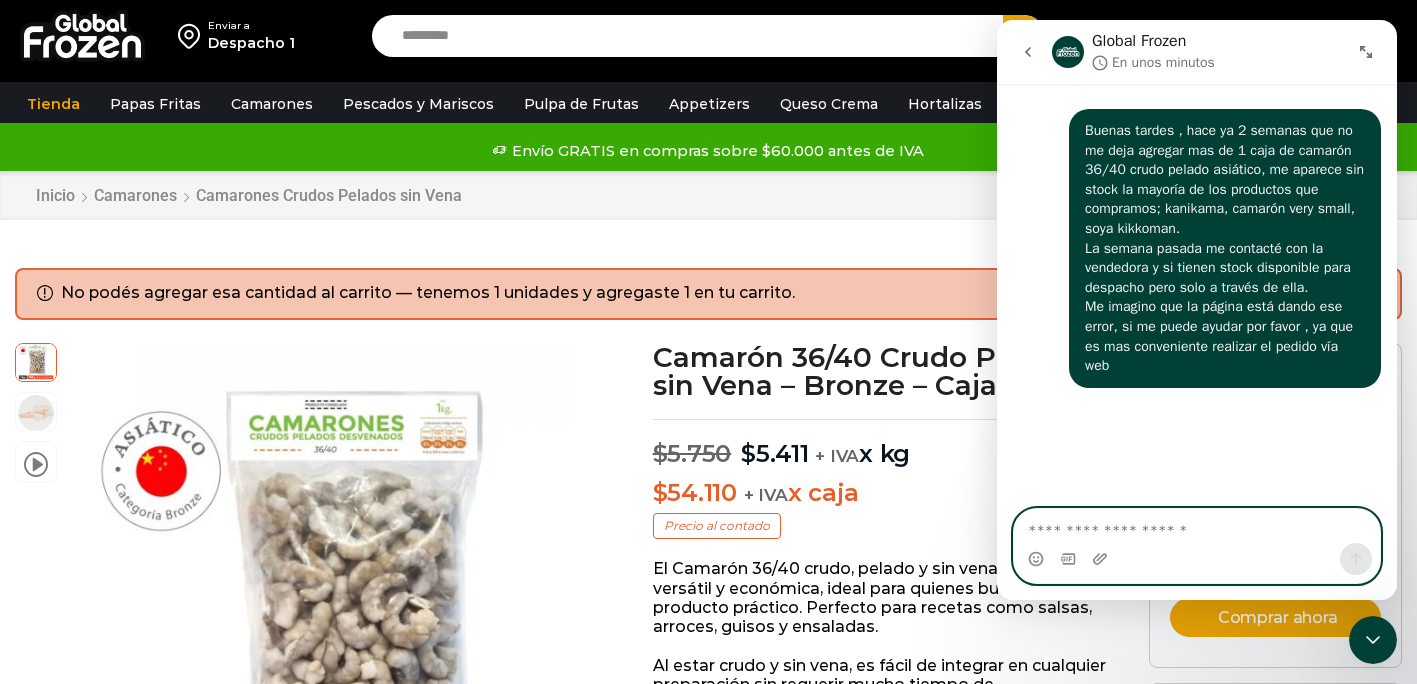 scroll, scrollTop: 0, scrollLeft: 0, axis: both 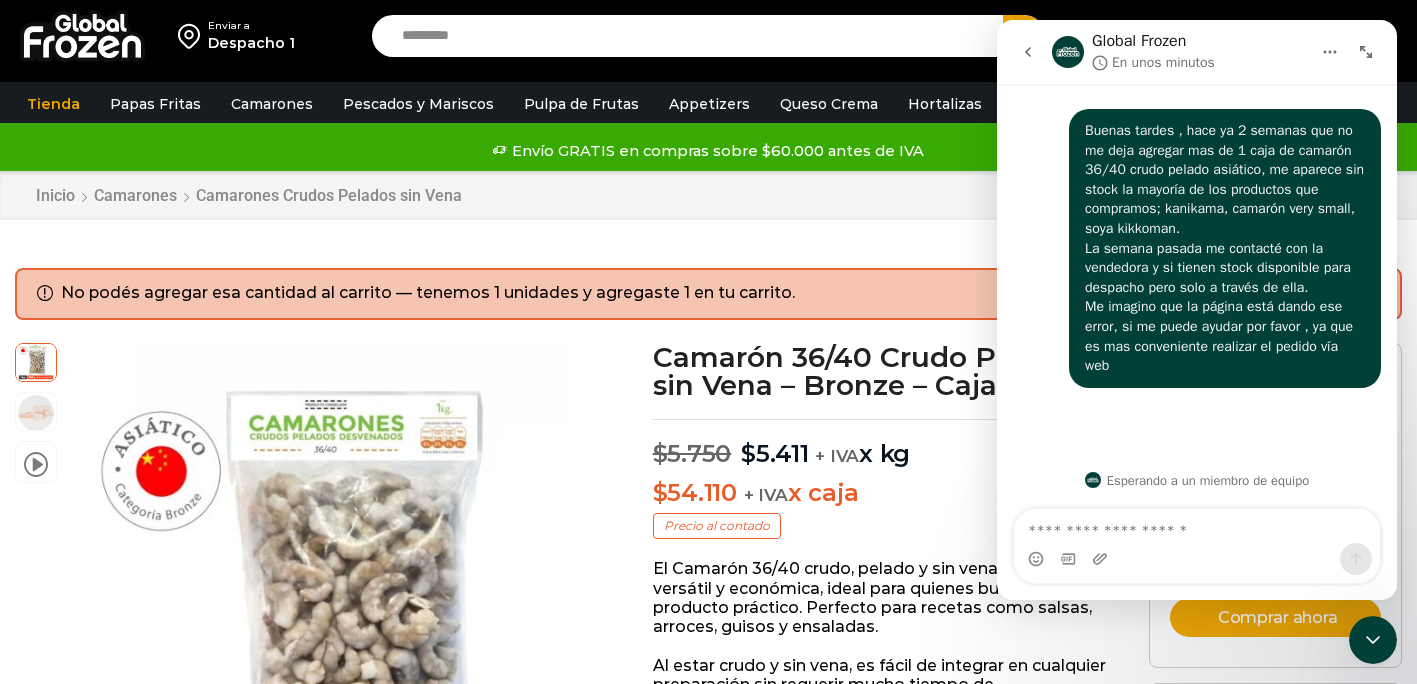 click on "Inicio
Camarones
Camarones Crudos Pelados sin Vena" at bounding box center (708, 195) 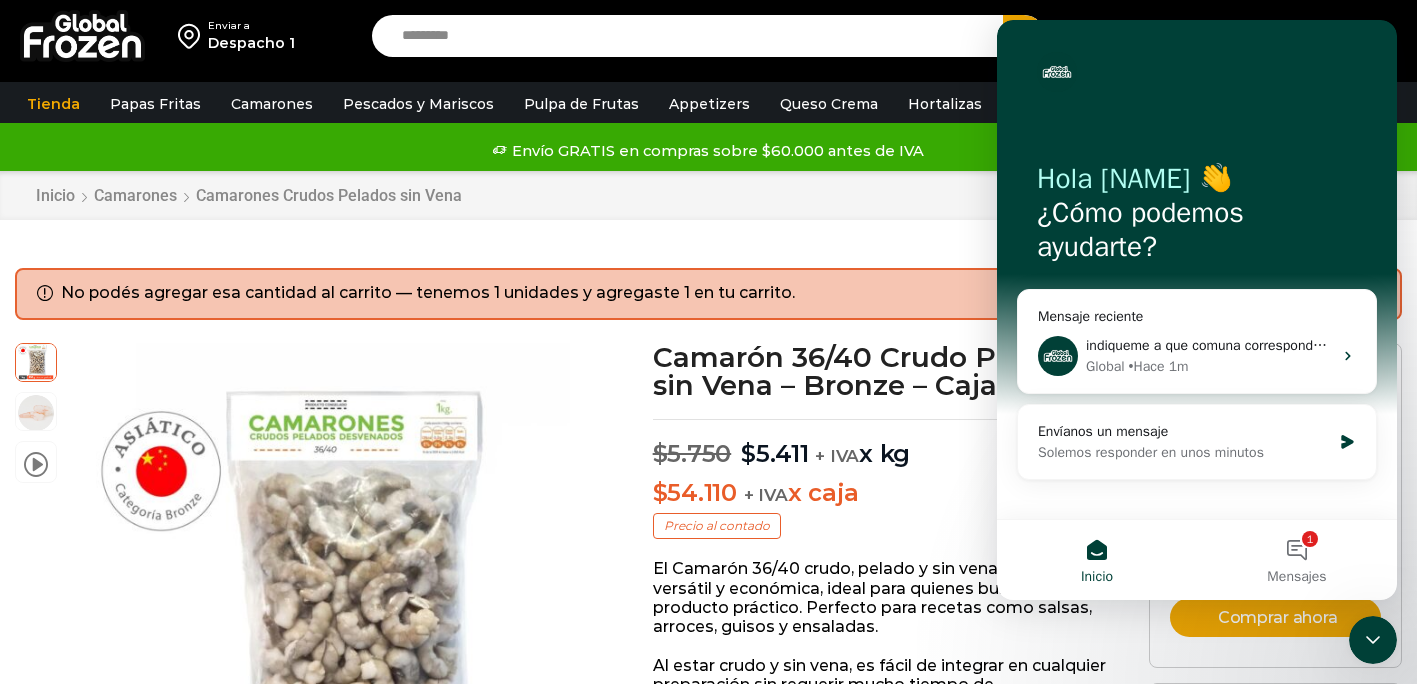 scroll, scrollTop: 0, scrollLeft: 0, axis: both 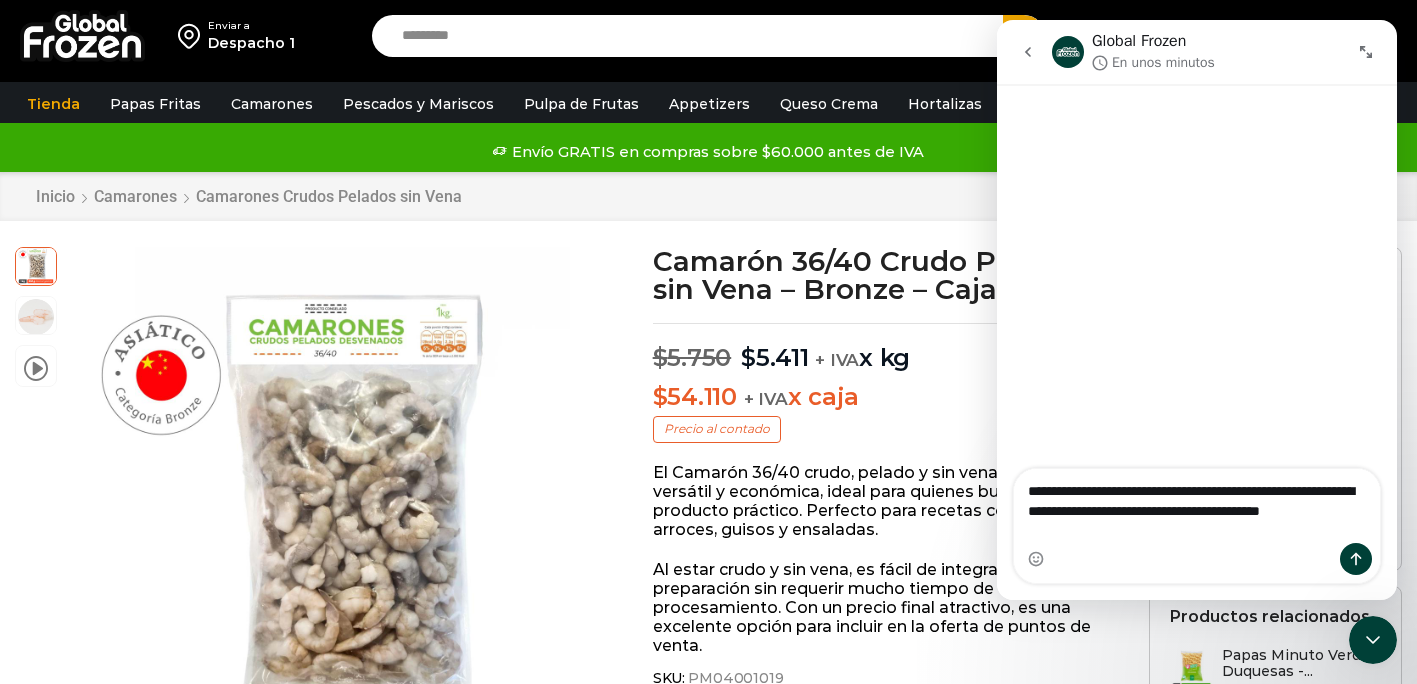 click 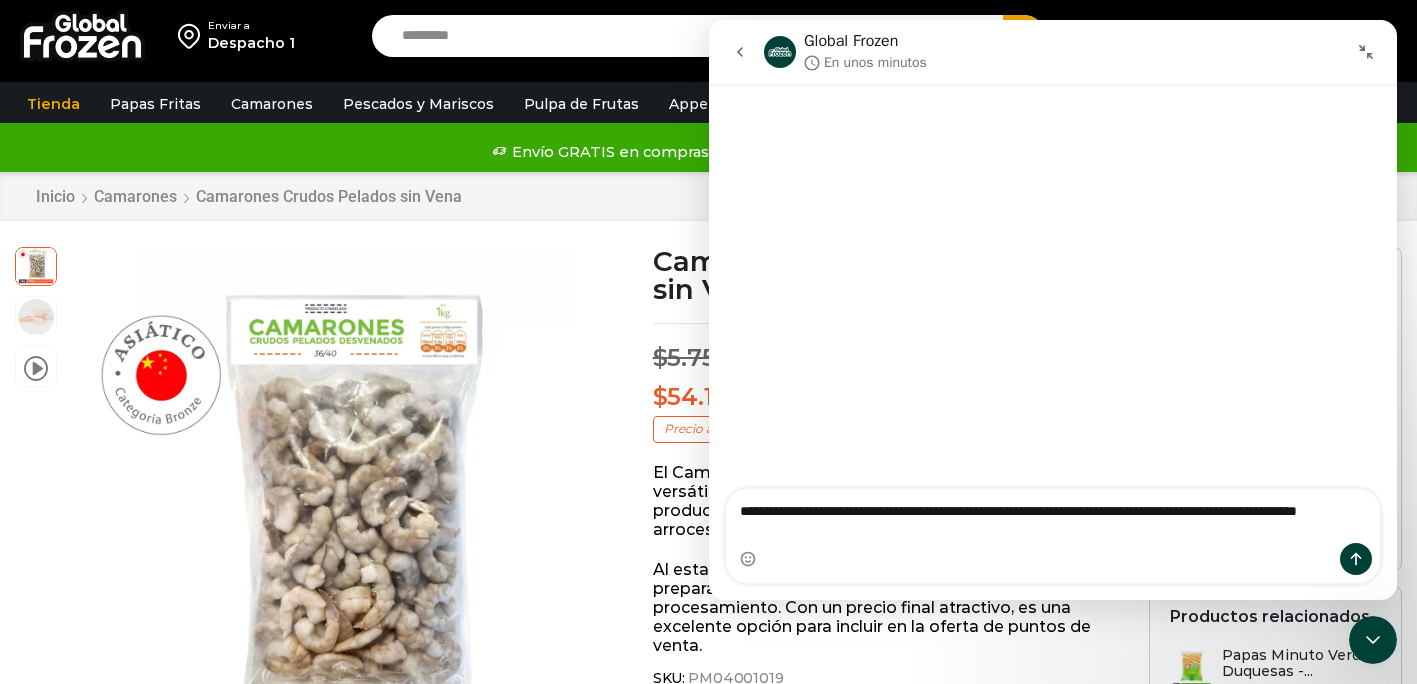 click 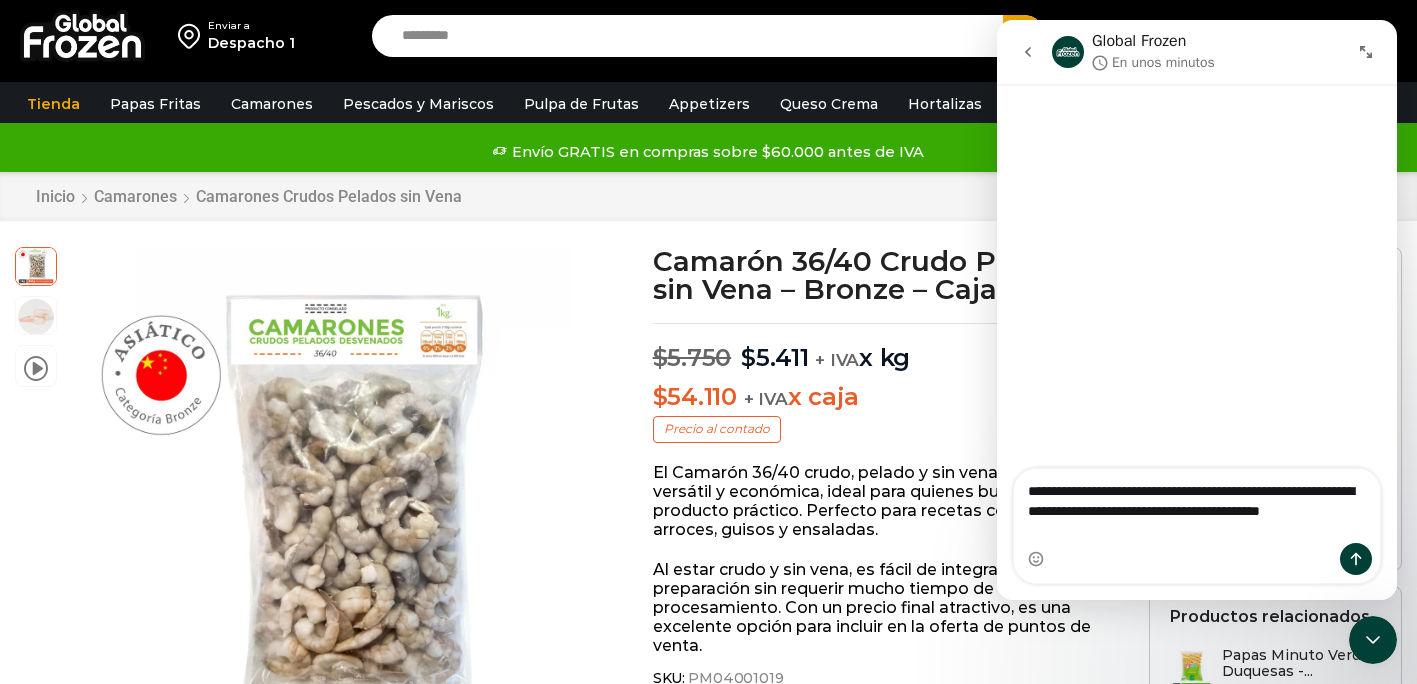 click 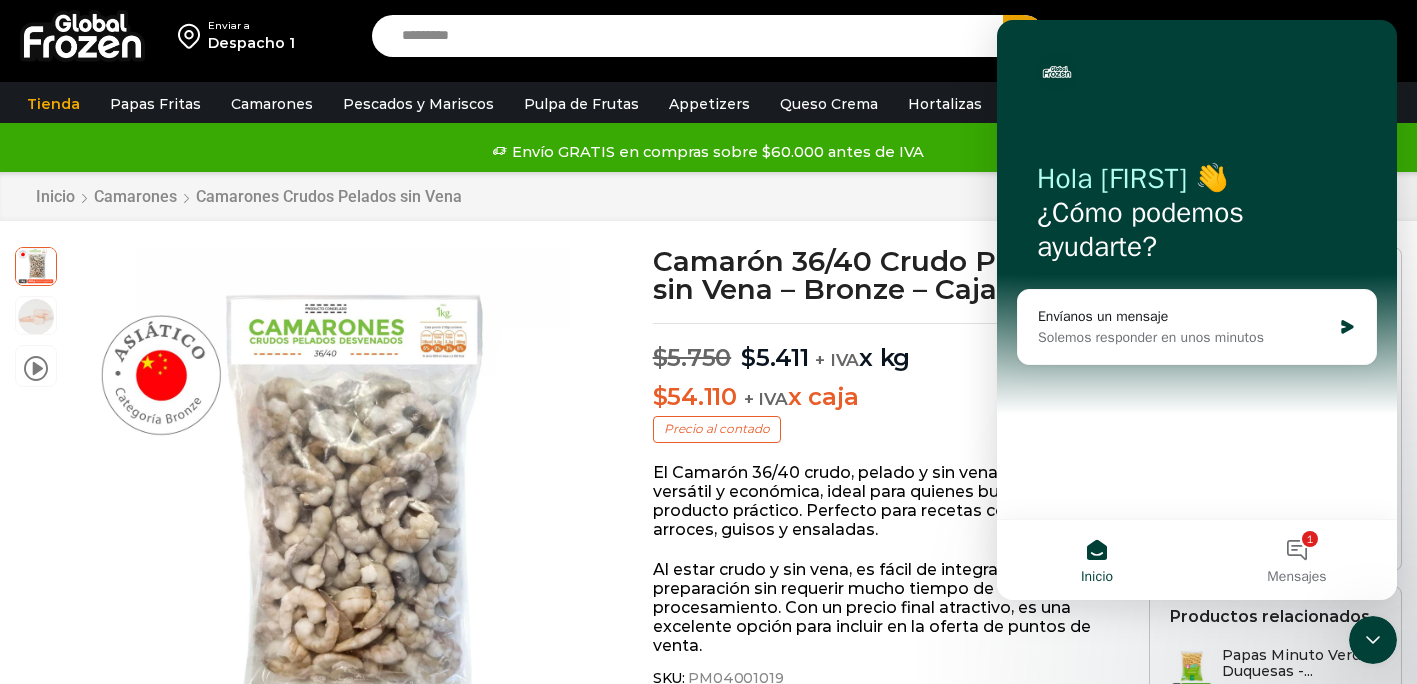click on "Search input" at bounding box center [693, 36] 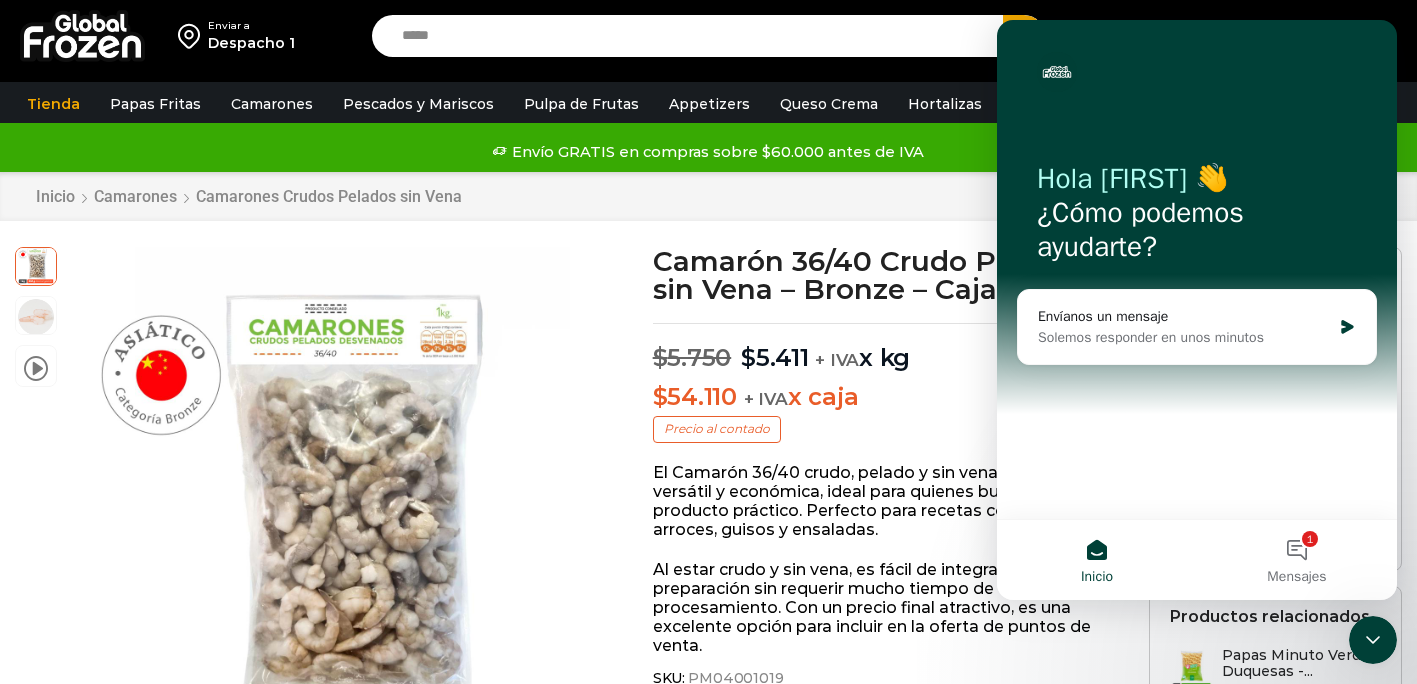 click on "Search" at bounding box center [1024, 36] 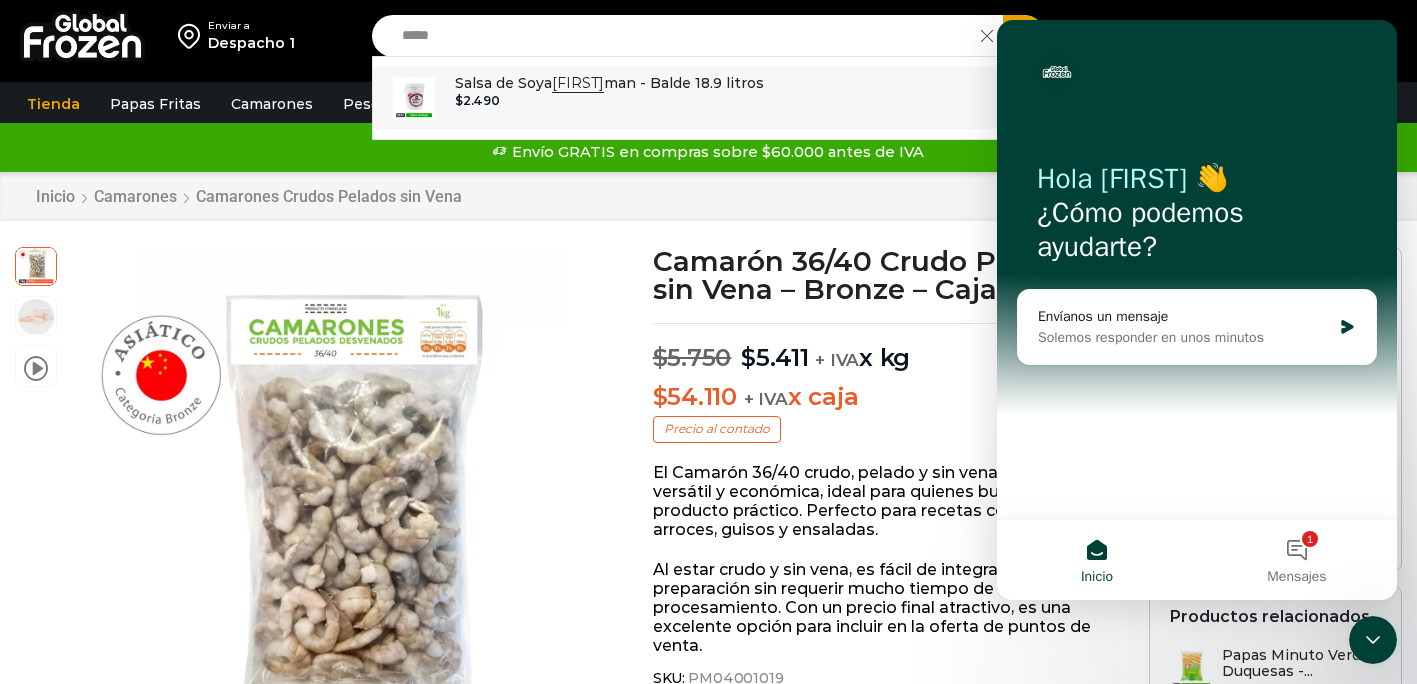 click on "Salsa de Soya  Kikko man - Balde 18.9 litros" at bounding box center [609, 83] 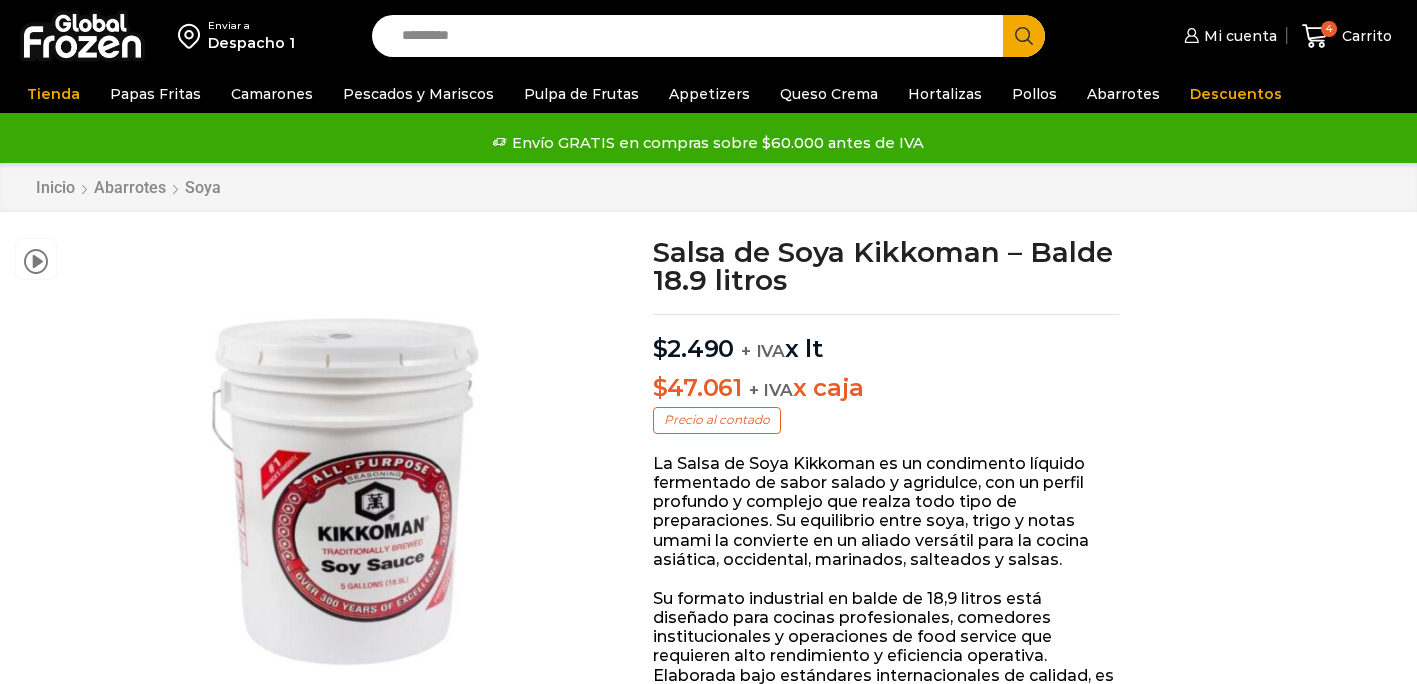 scroll, scrollTop: 0, scrollLeft: 0, axis: both 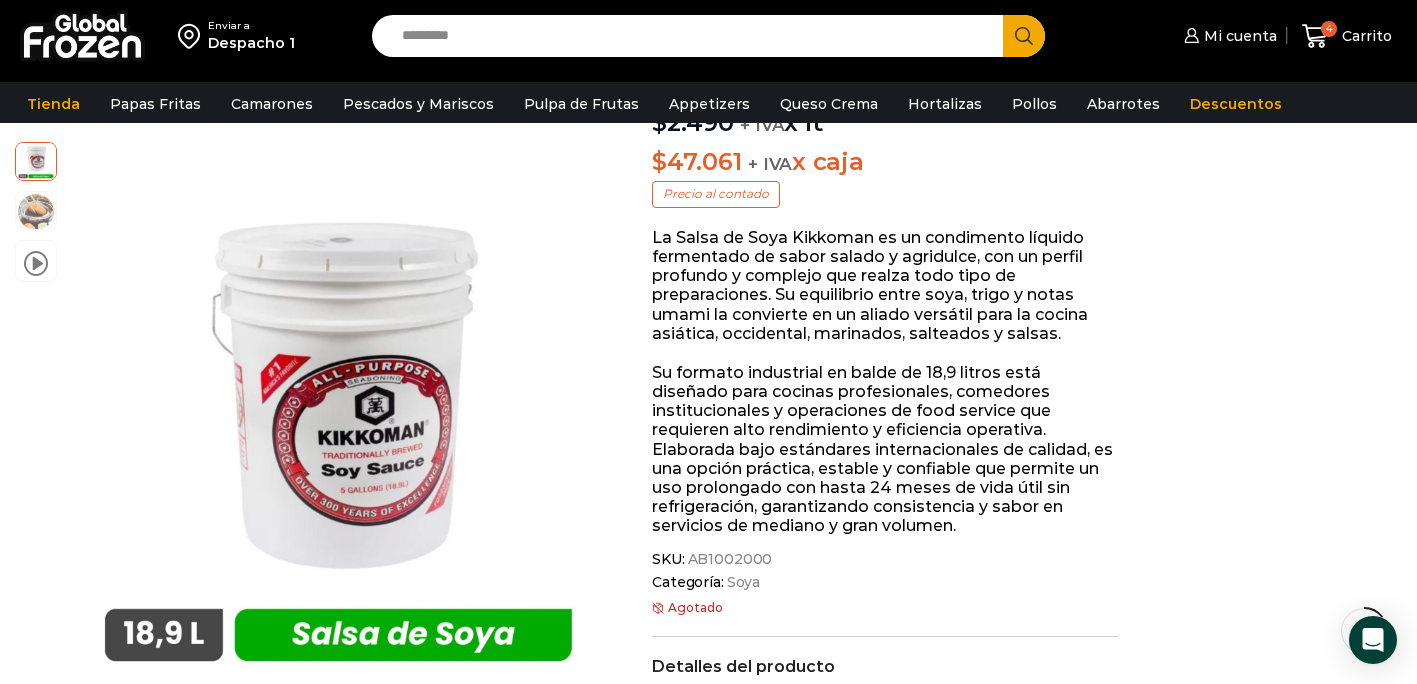click on "Search input" at bounding box center (693, 36) 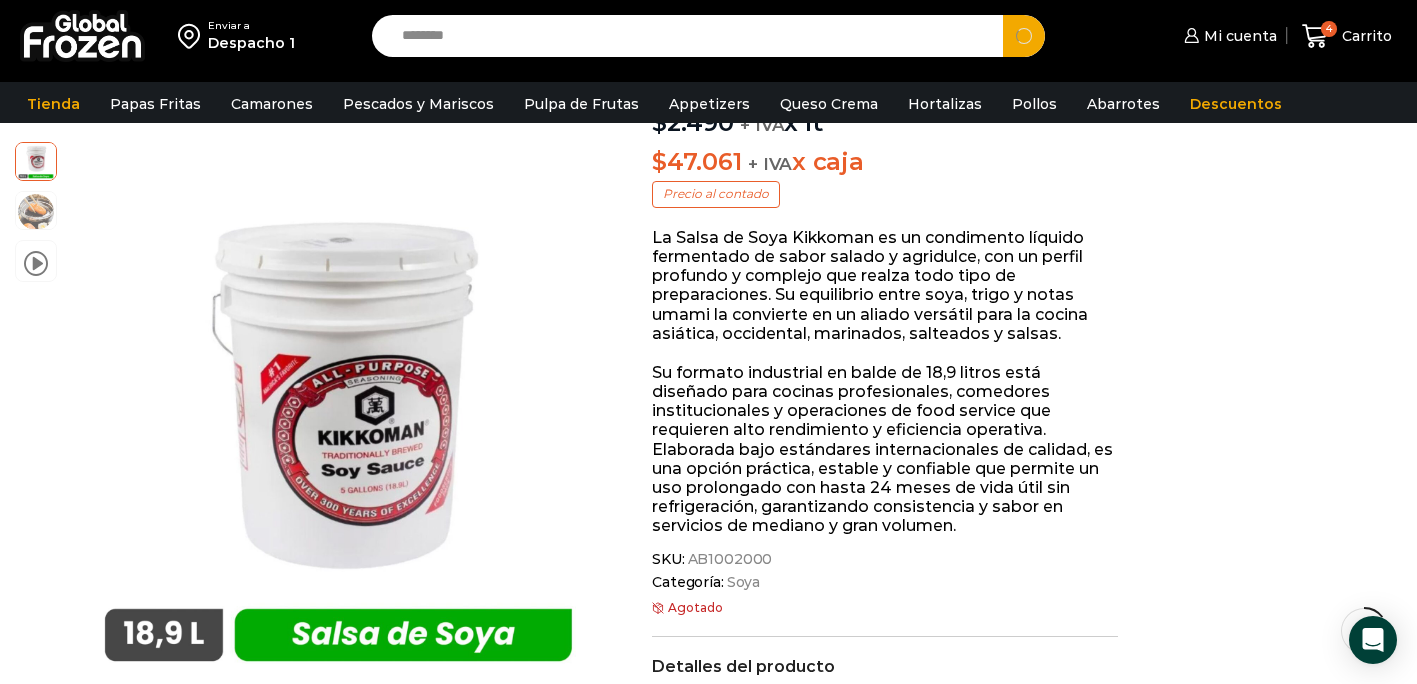 type on "********" 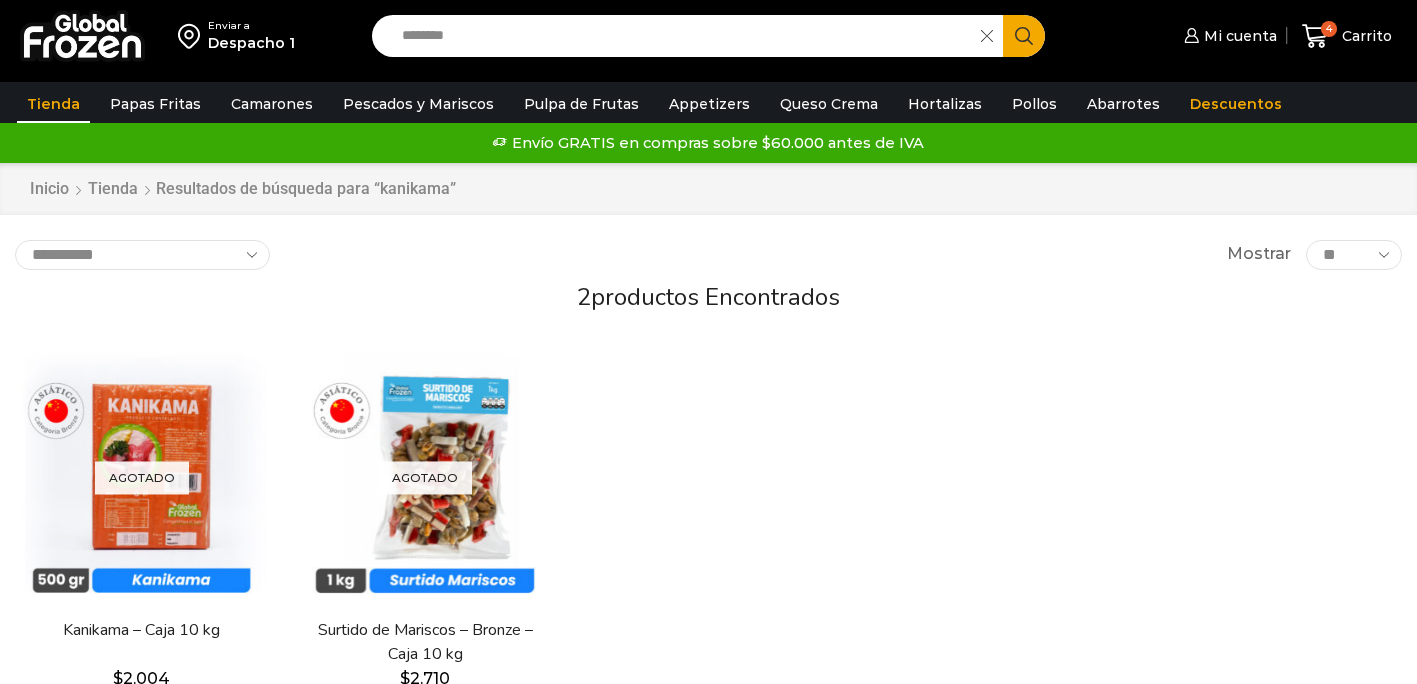 scroll, scrollTop: 0, scrollLeft: 0, axis: both 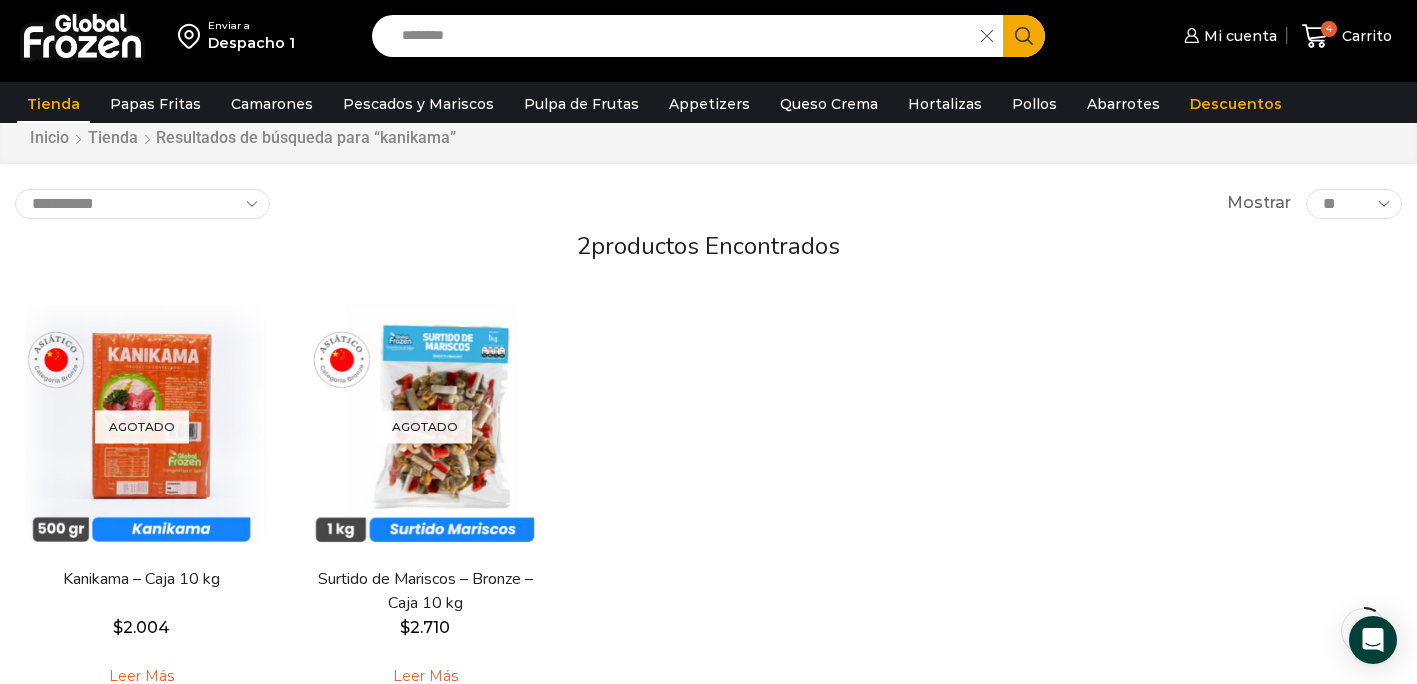 click on "********" at bounding box center (682, 36) 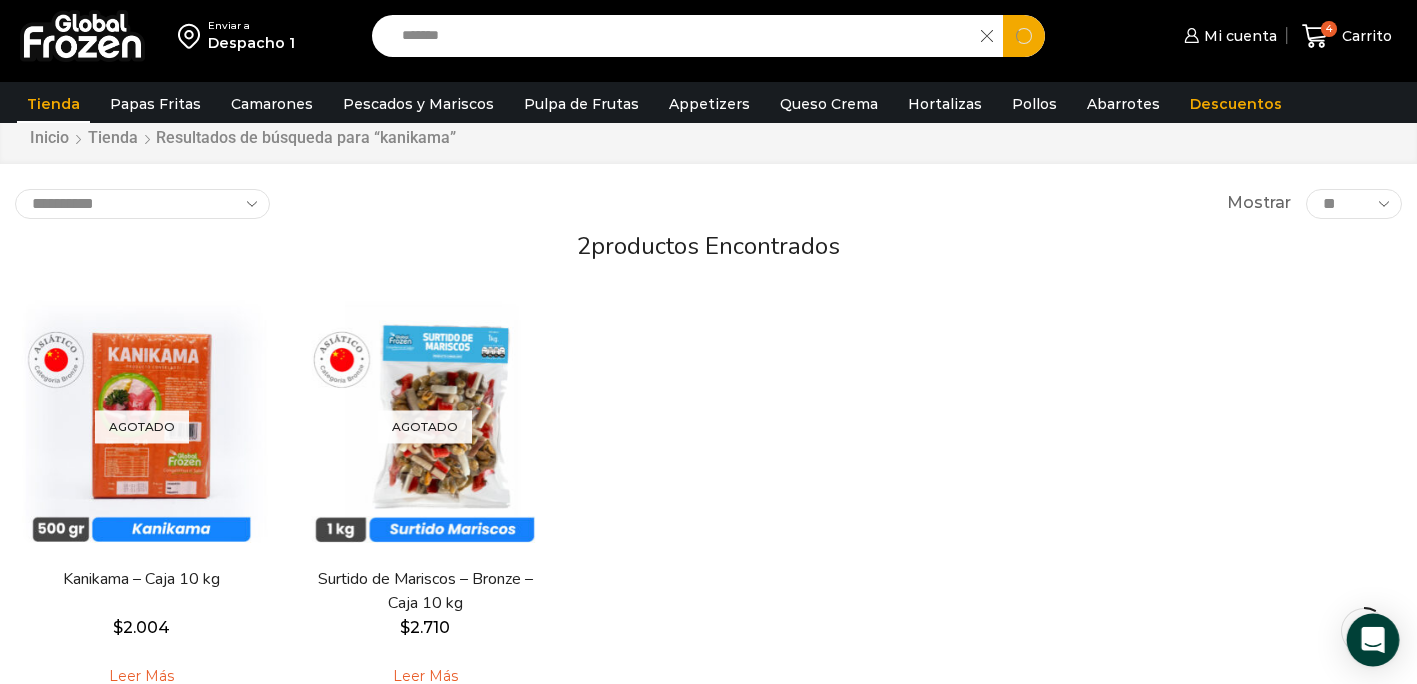 click 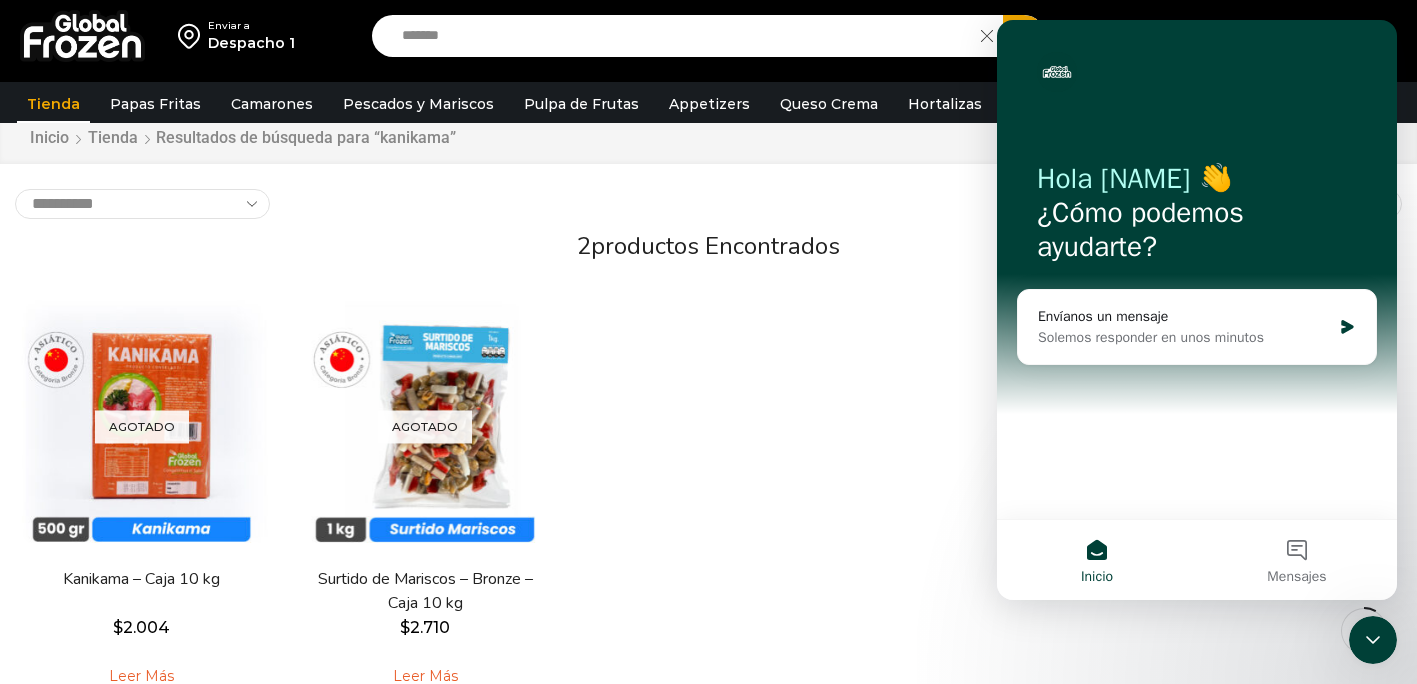 scroll, scrollTop: 0, scrollLeft: 0, axis: both 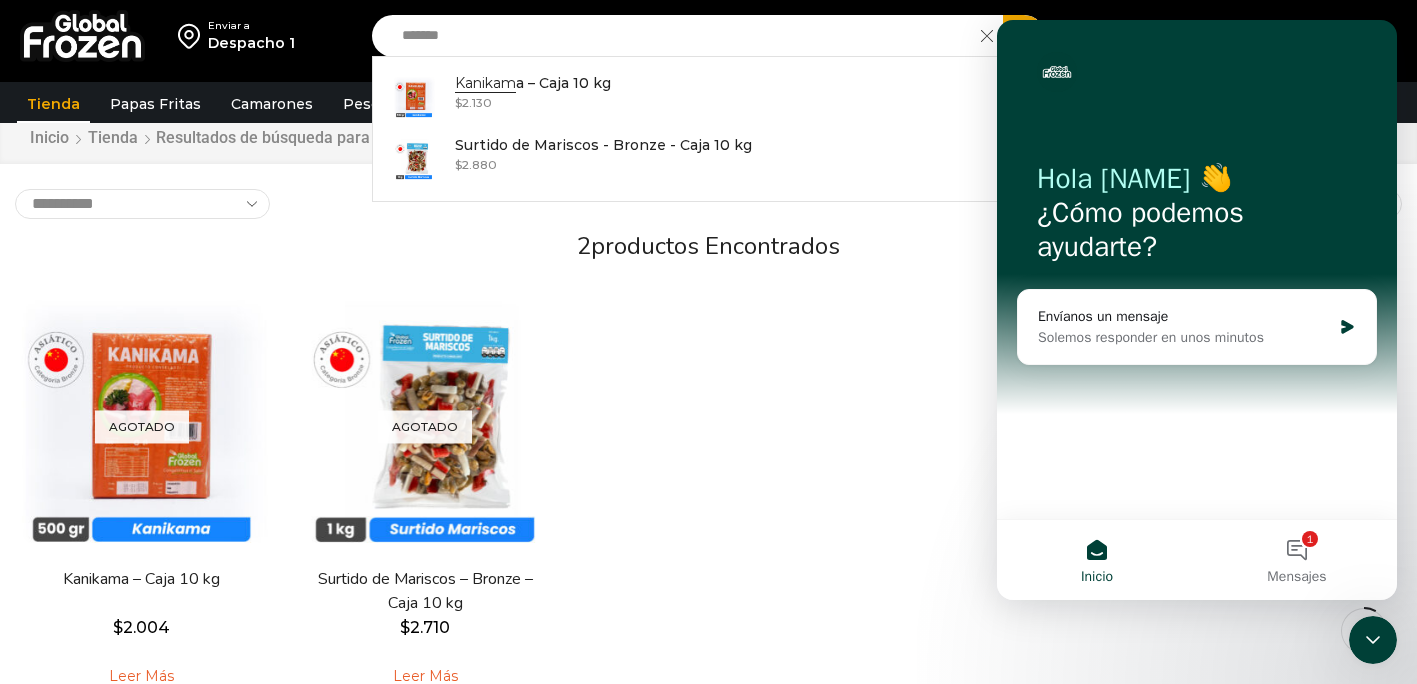 drag, startPoint x: 593, startPoint y: 40, endPoint x: 397, endPoint y: 38, distance: 196.01021 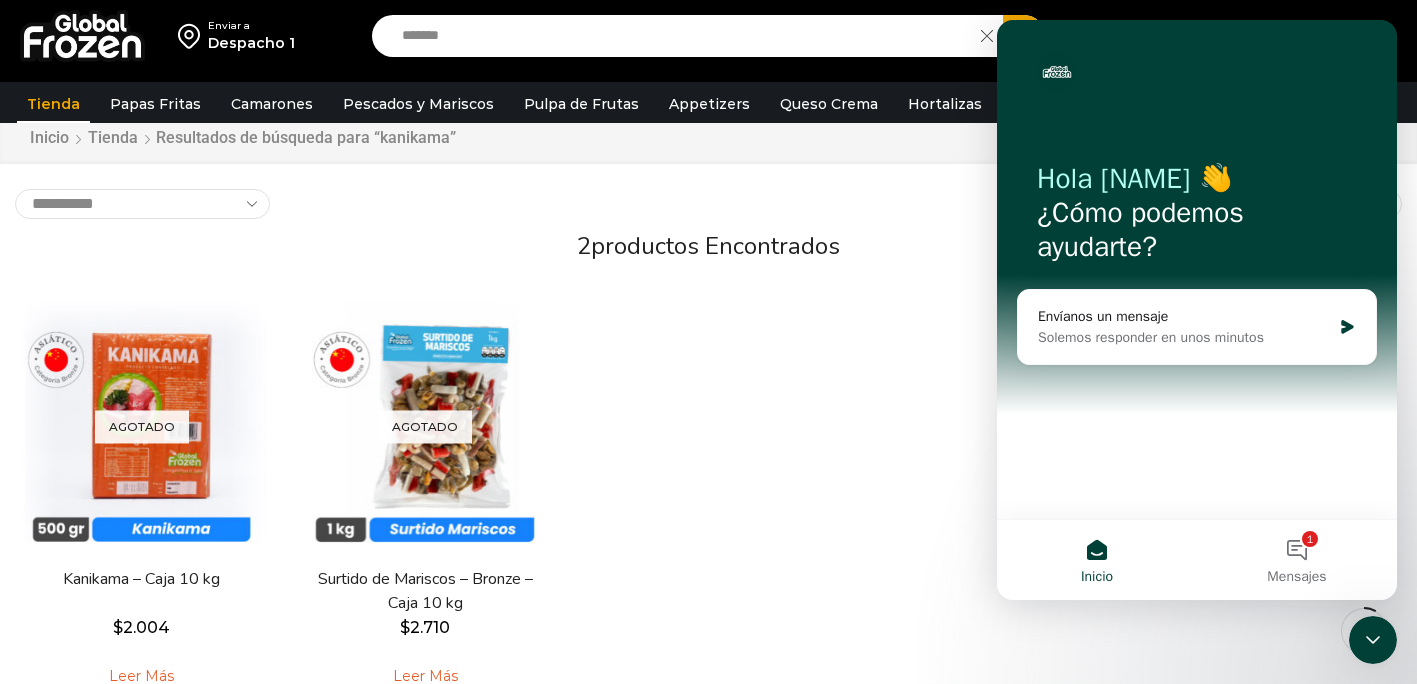 click on "Search" at bounding box center (1024, 36) 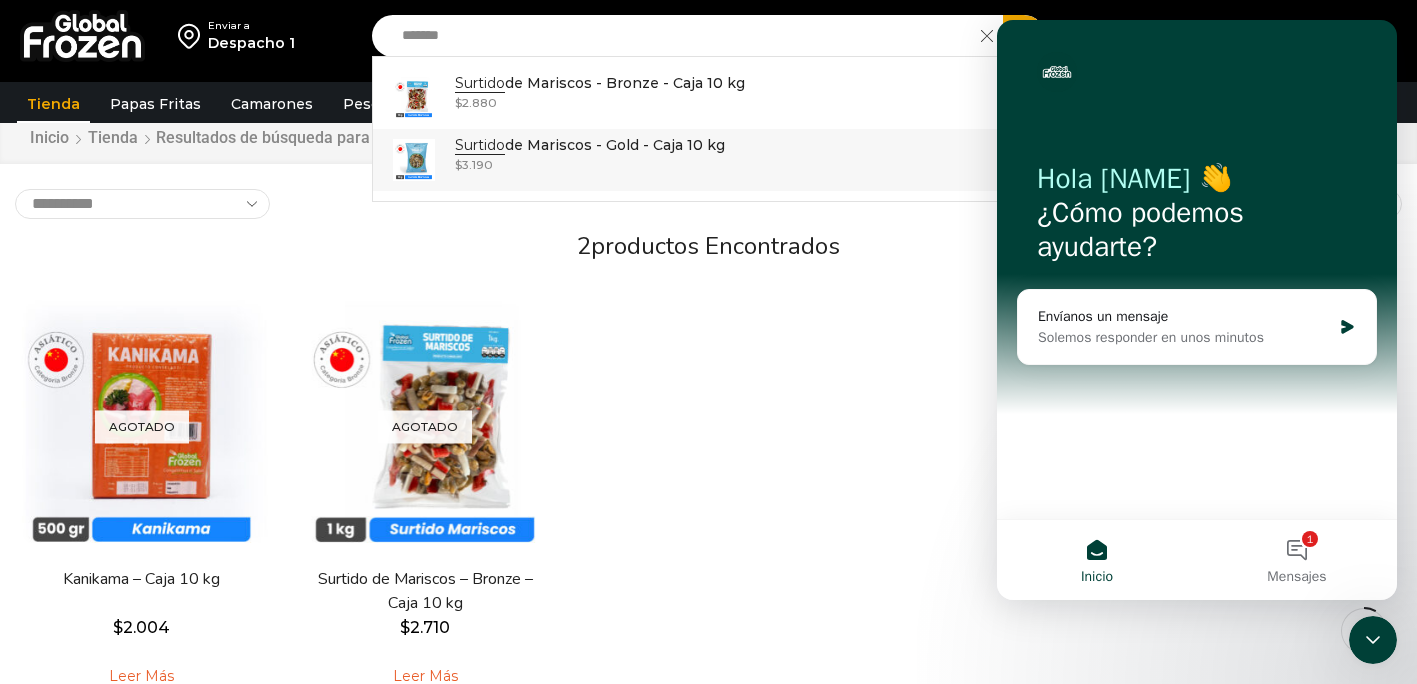 click on "Surtido" at bounding box center (480, 145) 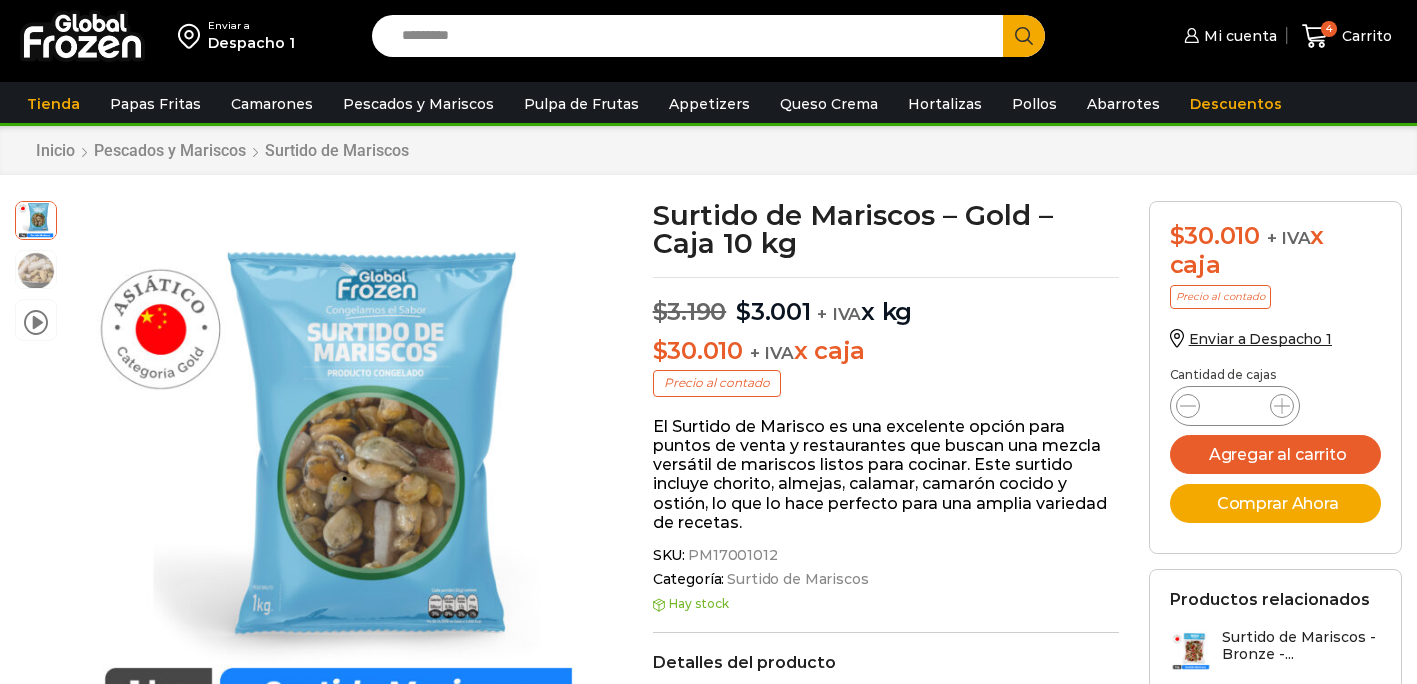 scroll, scrollTop: 0, scrollLeft: 0, axis: both 